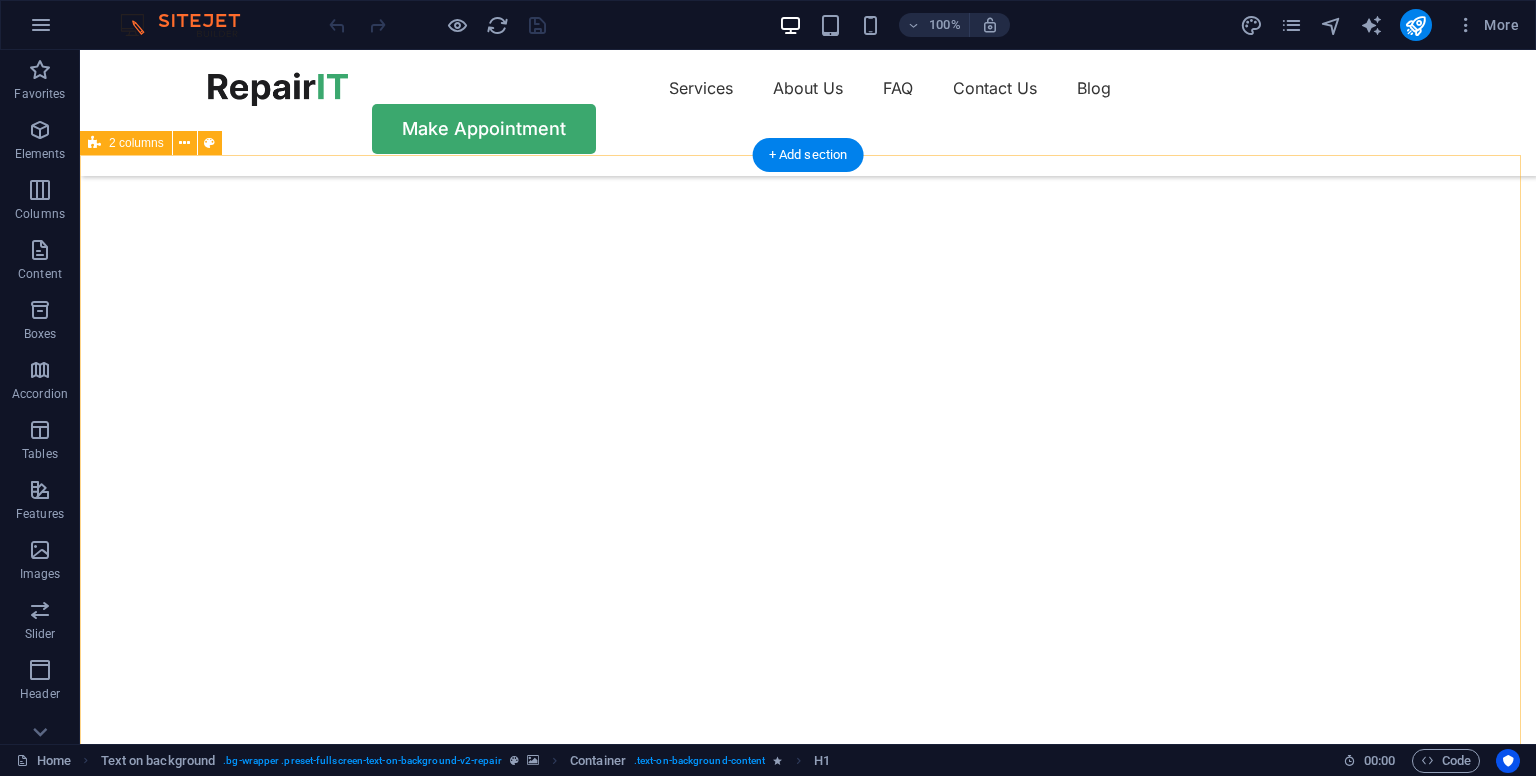scroll, scrollTop: 731, scrollLeft: 0, axis: vertical 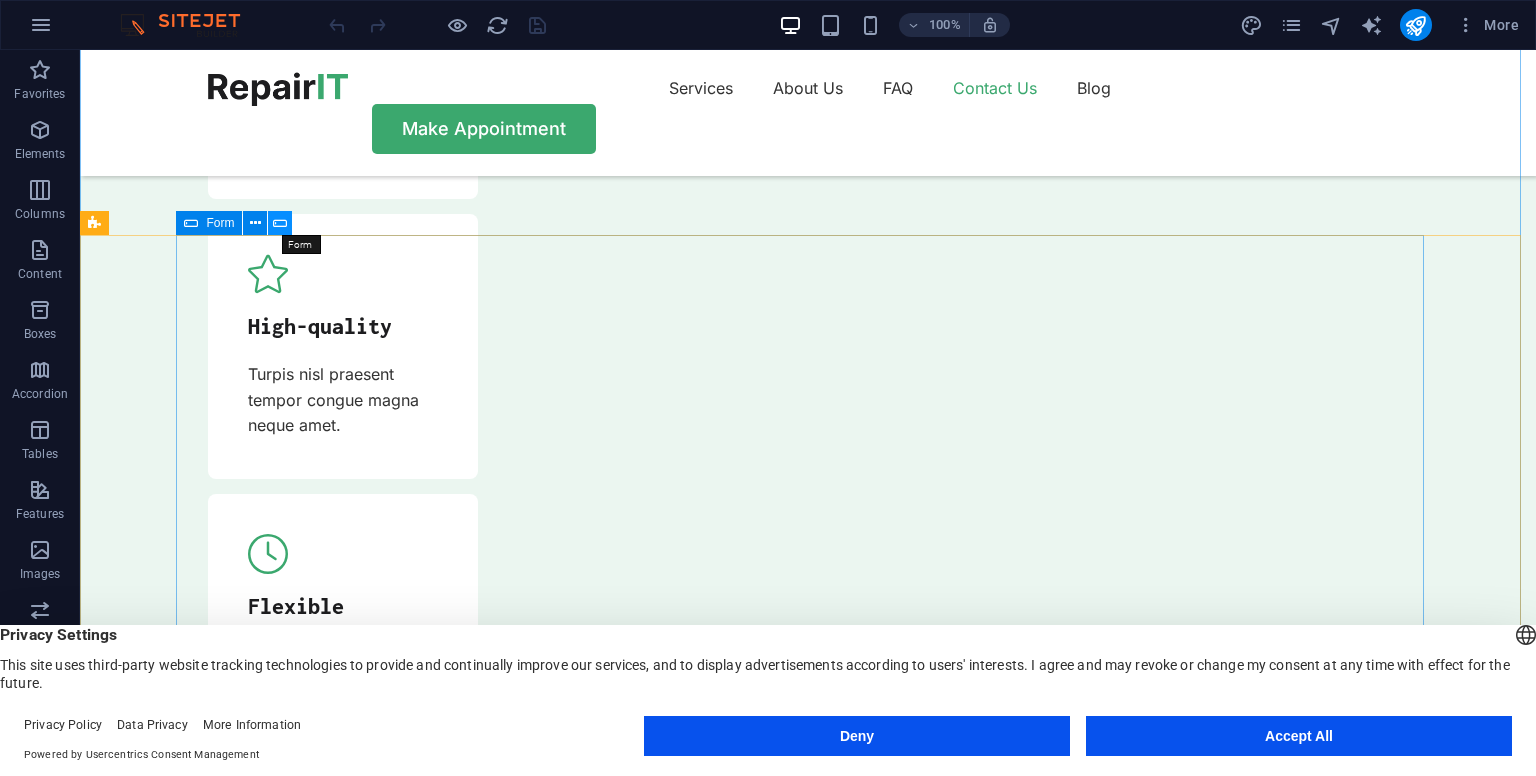 click at bounding box center [280, 223] 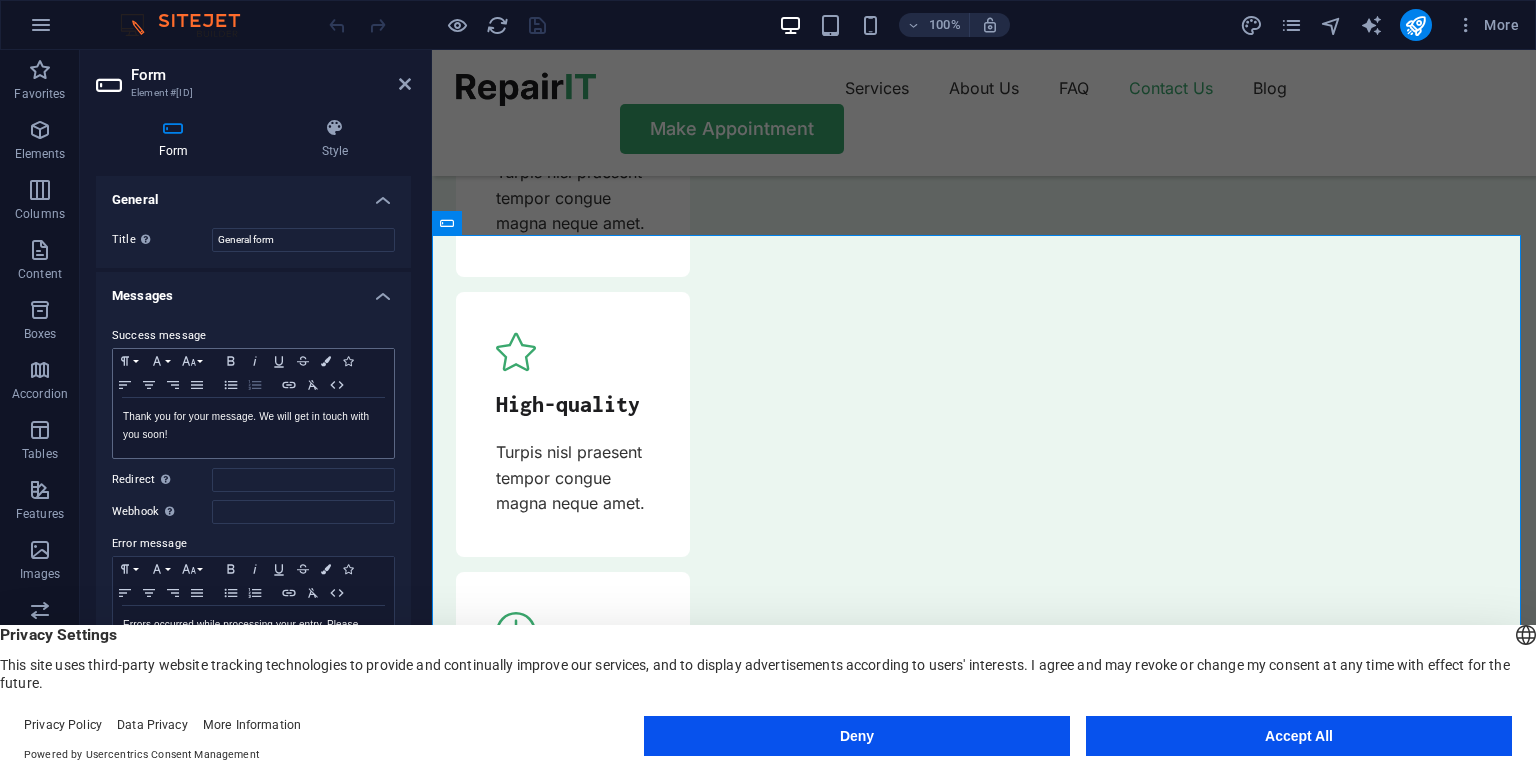 scroll, scrollTop: 6662, scrollLeft: 0, axis: vertical 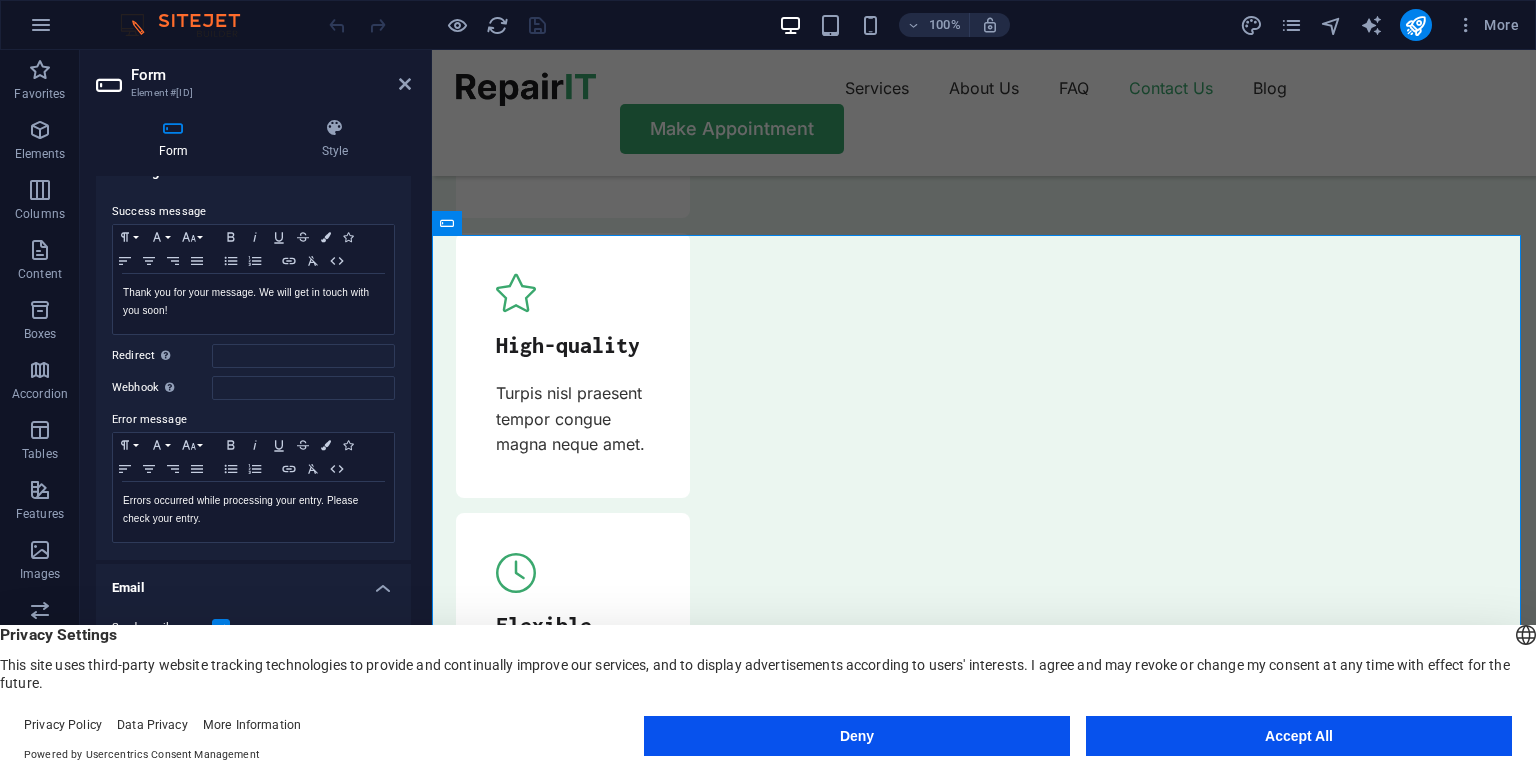 drag, startPoint x: 1235, startPoint y: 709, endPoint x: 1232, endPoint y: 739, distance: 30.149628 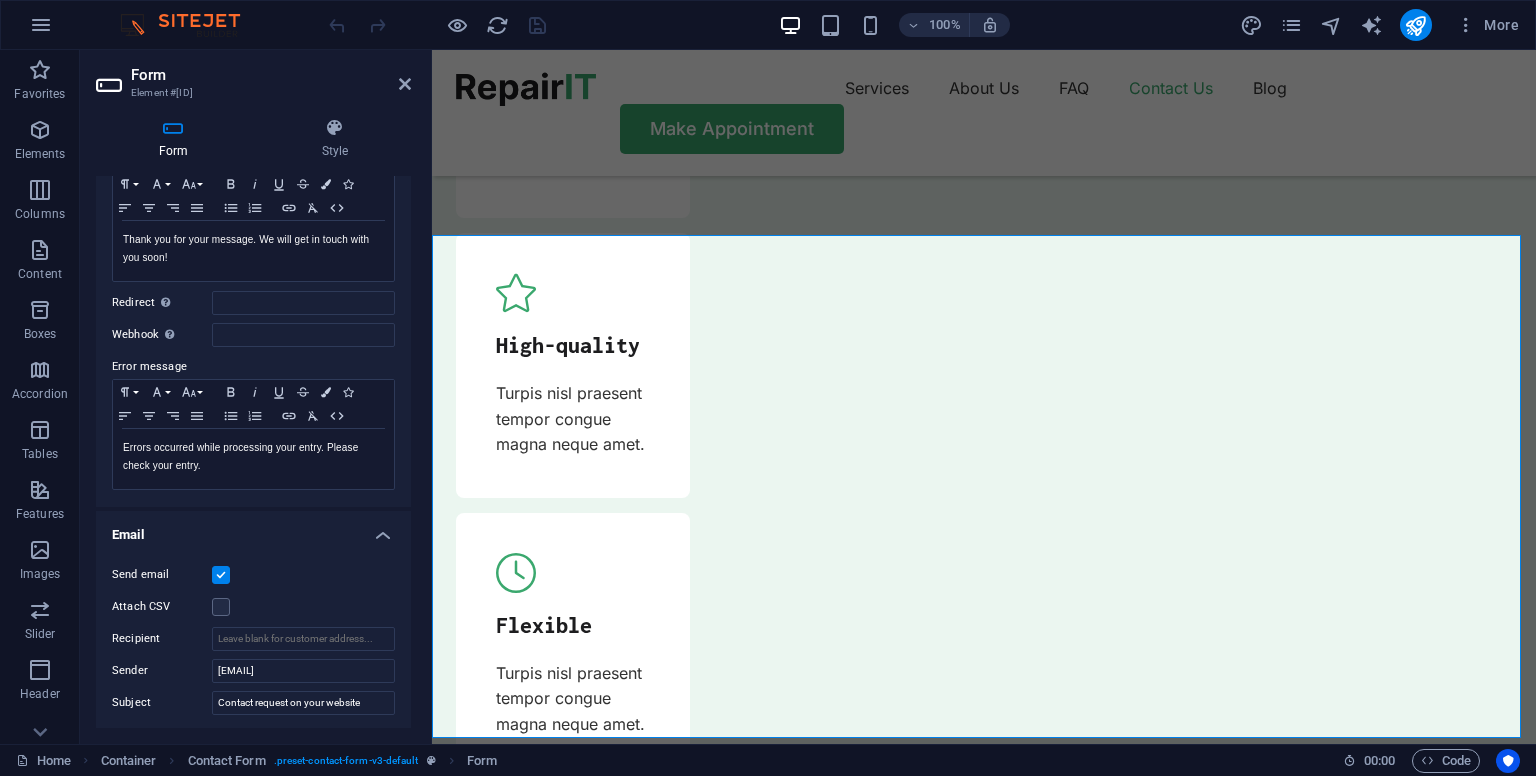 scroll, scrollTop: 0, scrollLeft: 0, axis: both 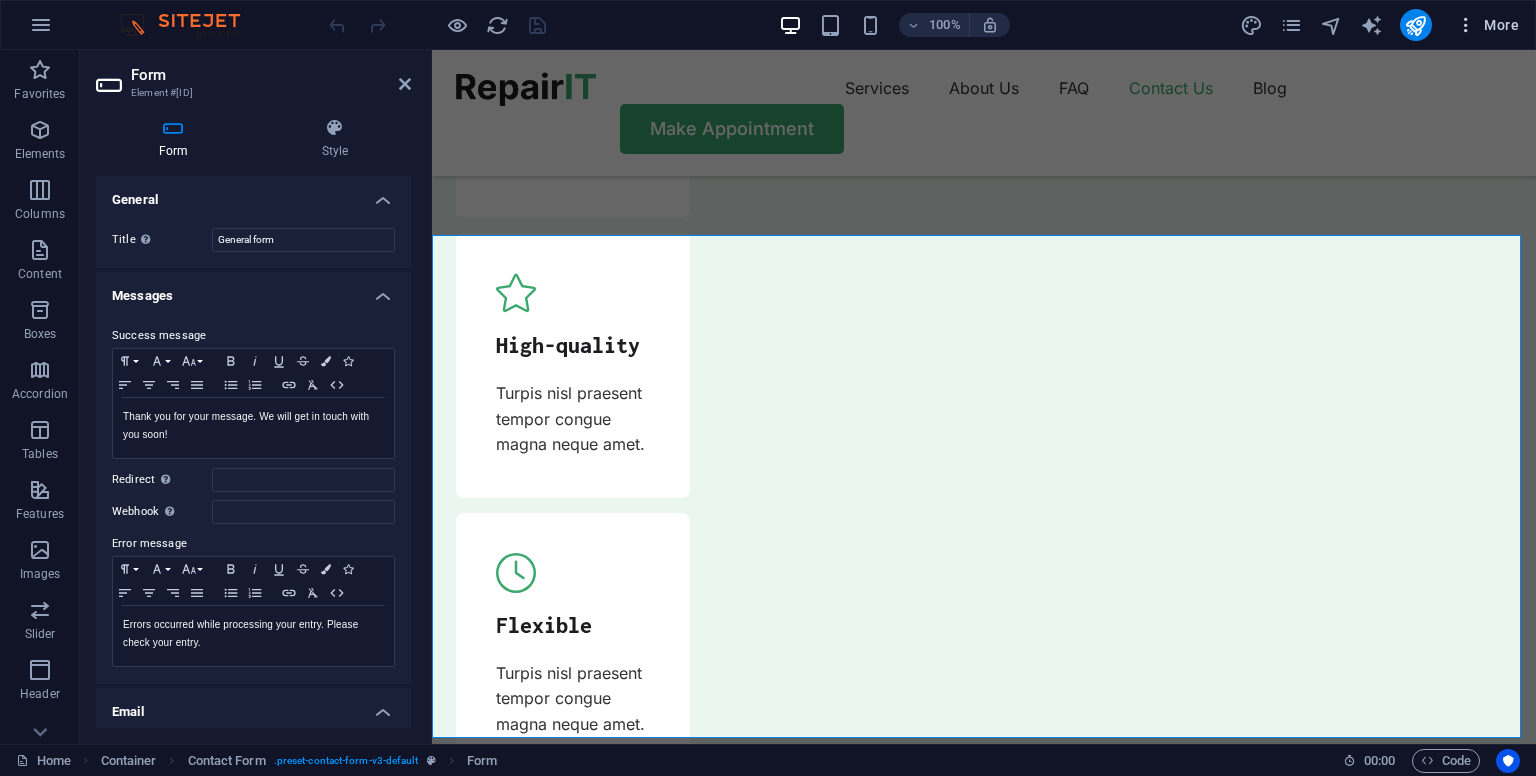 click at bounding box center (1466, 25) 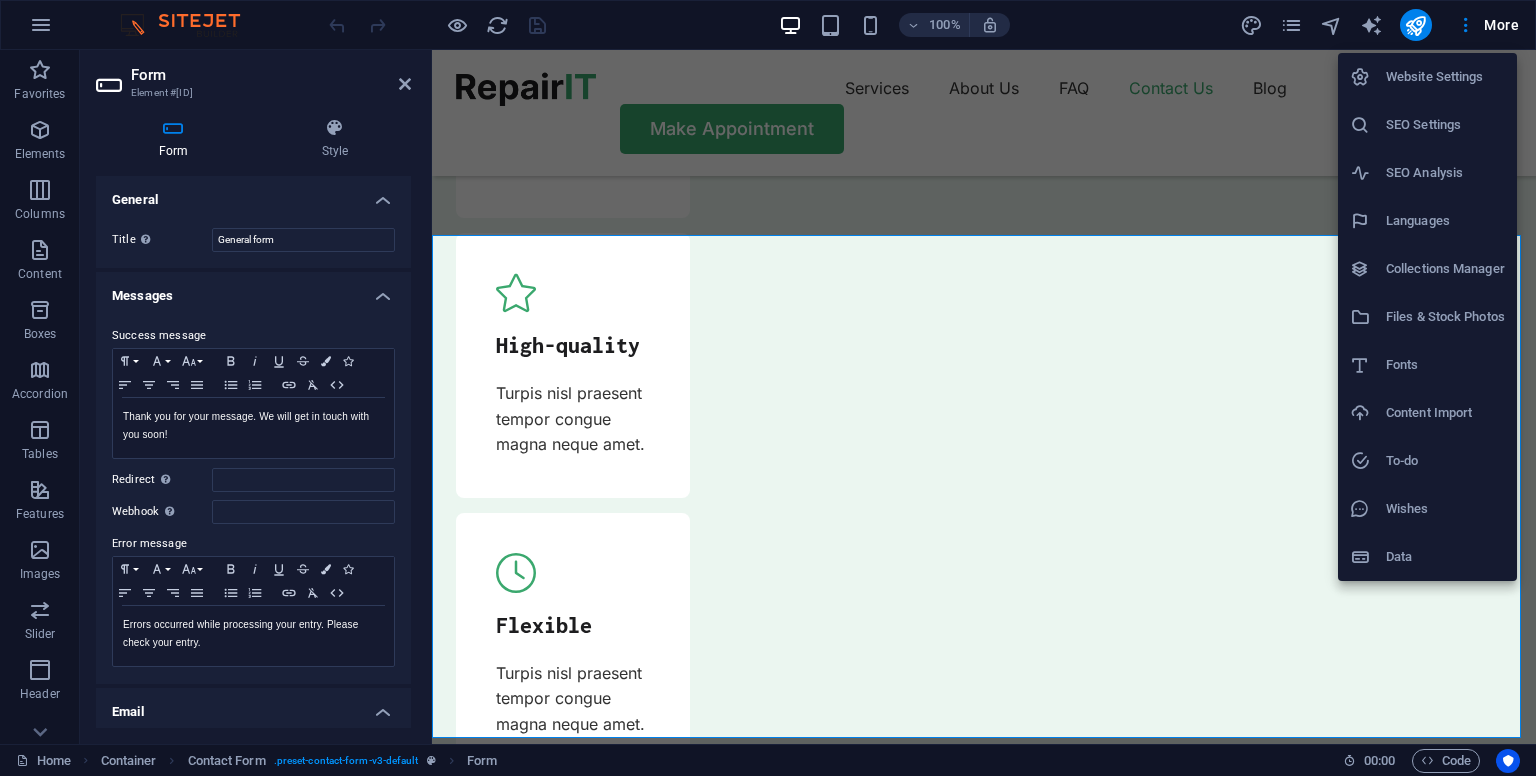 click on "Website Settings" at bounding box center [1445, 77] 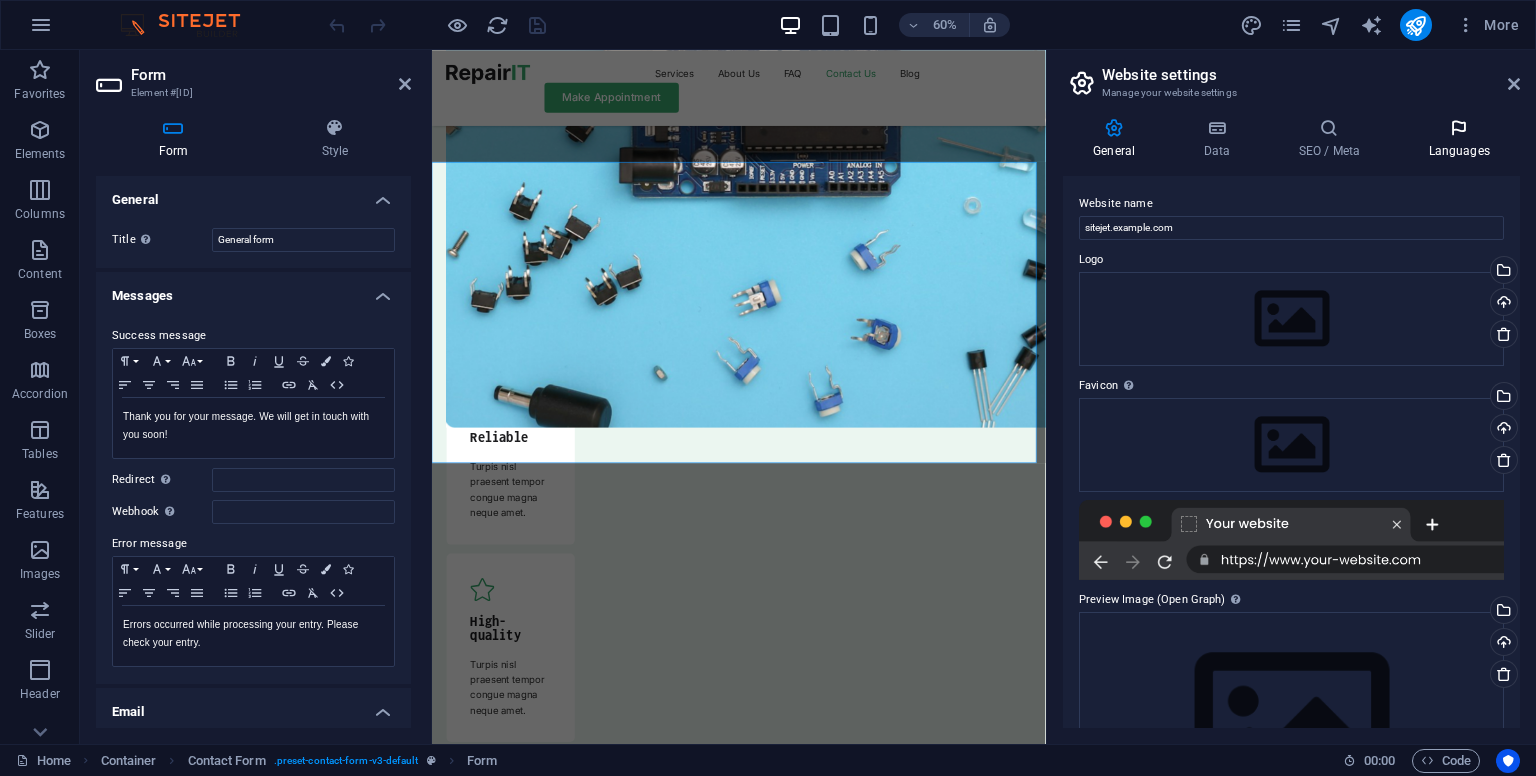 scroll, scrollTop: 7223, scrollLeft: 0, axis: vertical 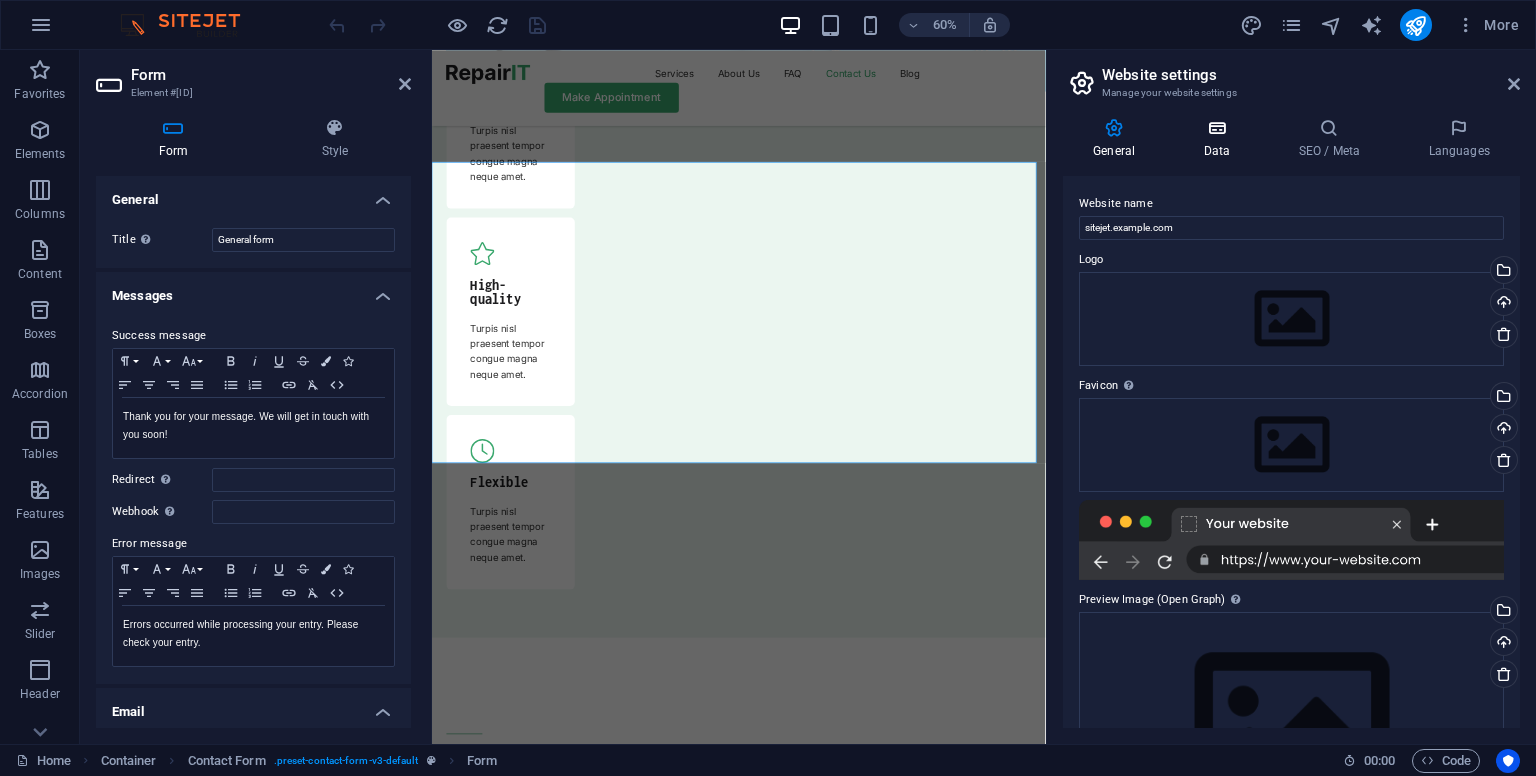 click at bounding box center (1216, 128) 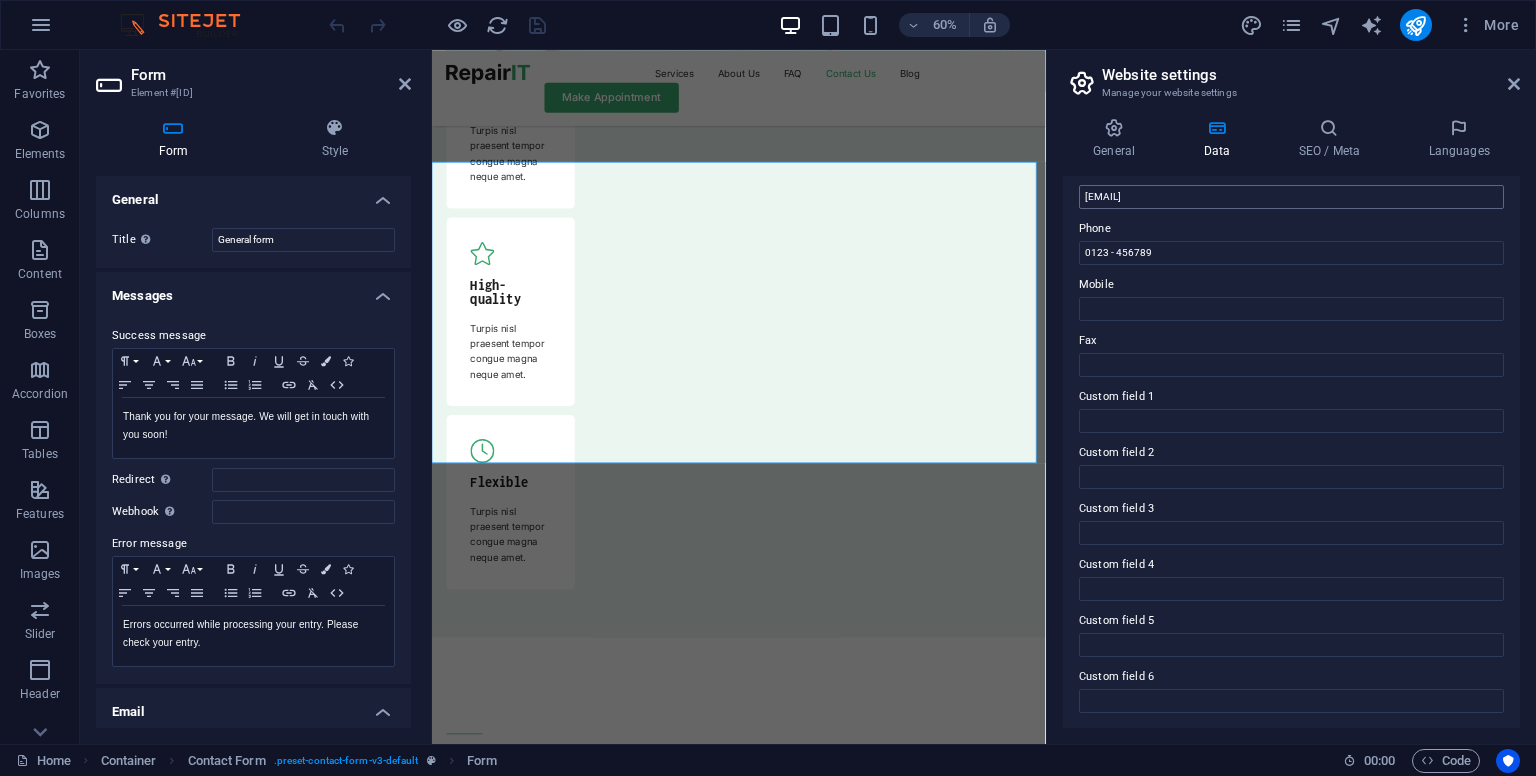 scroll, scrollTop: 0, scrollLeft: 0, axis: both 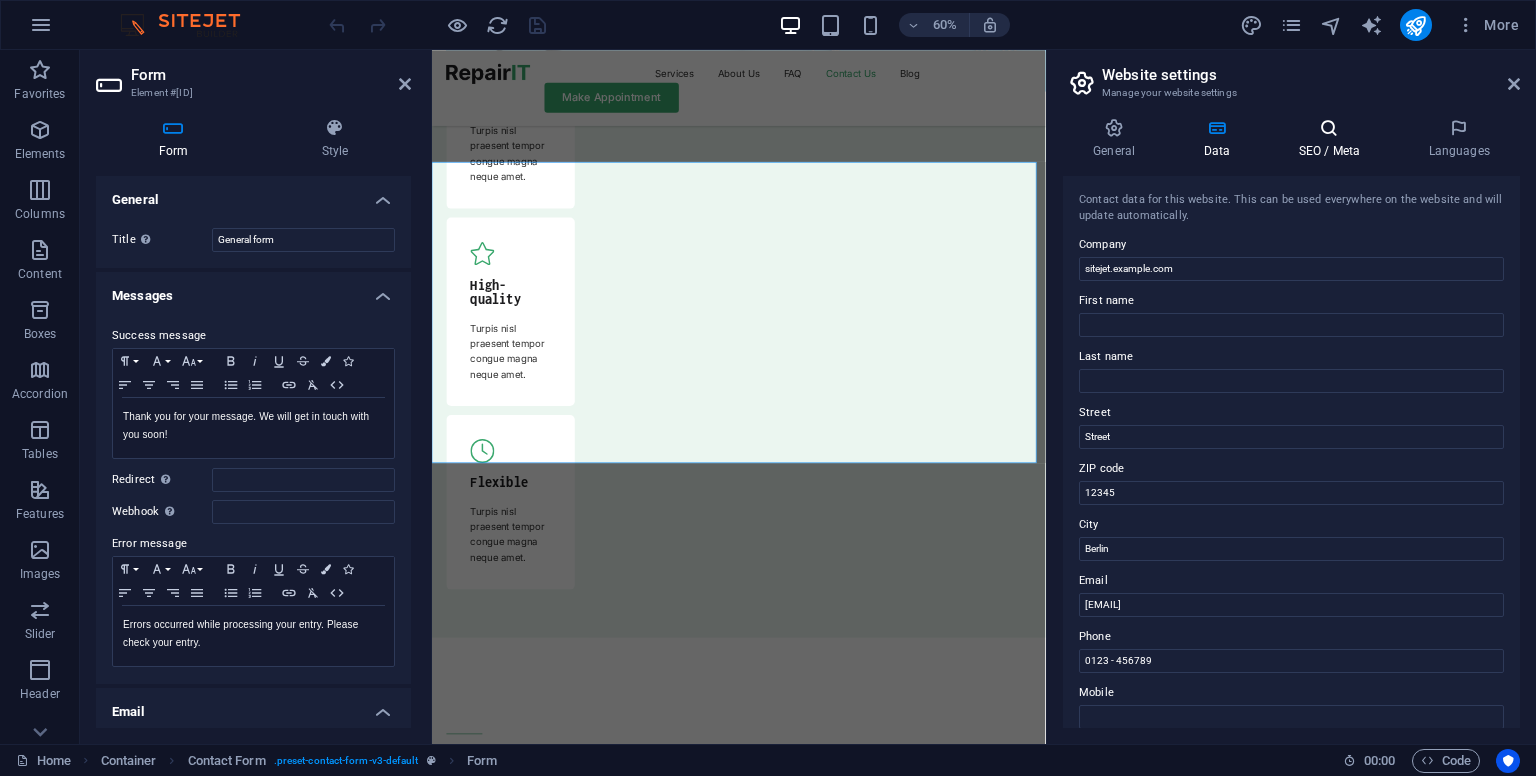 click at bounding box center (1329, 128) 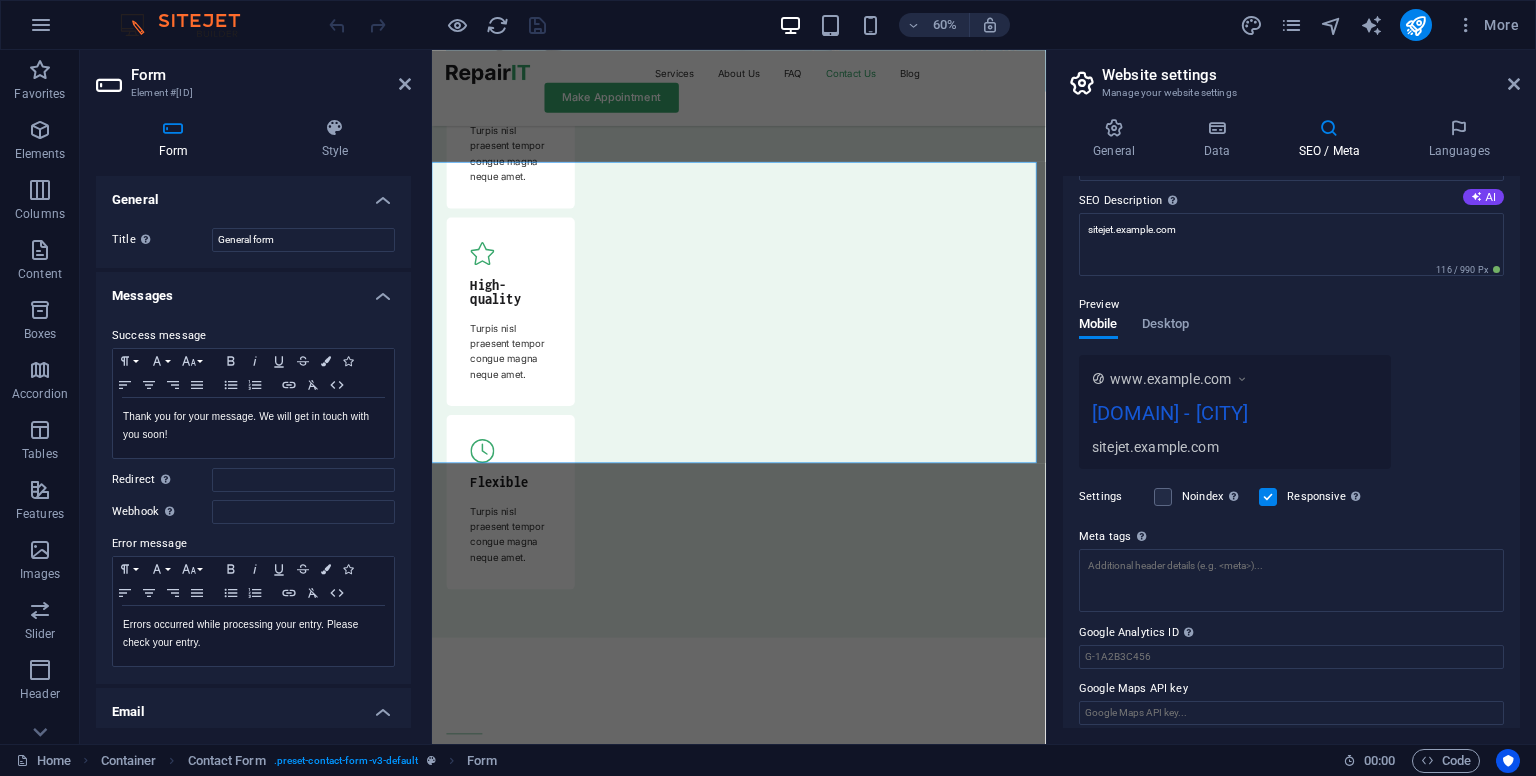 scroll, scrollTop: 182, scrollLeft: 0, axis: vertical 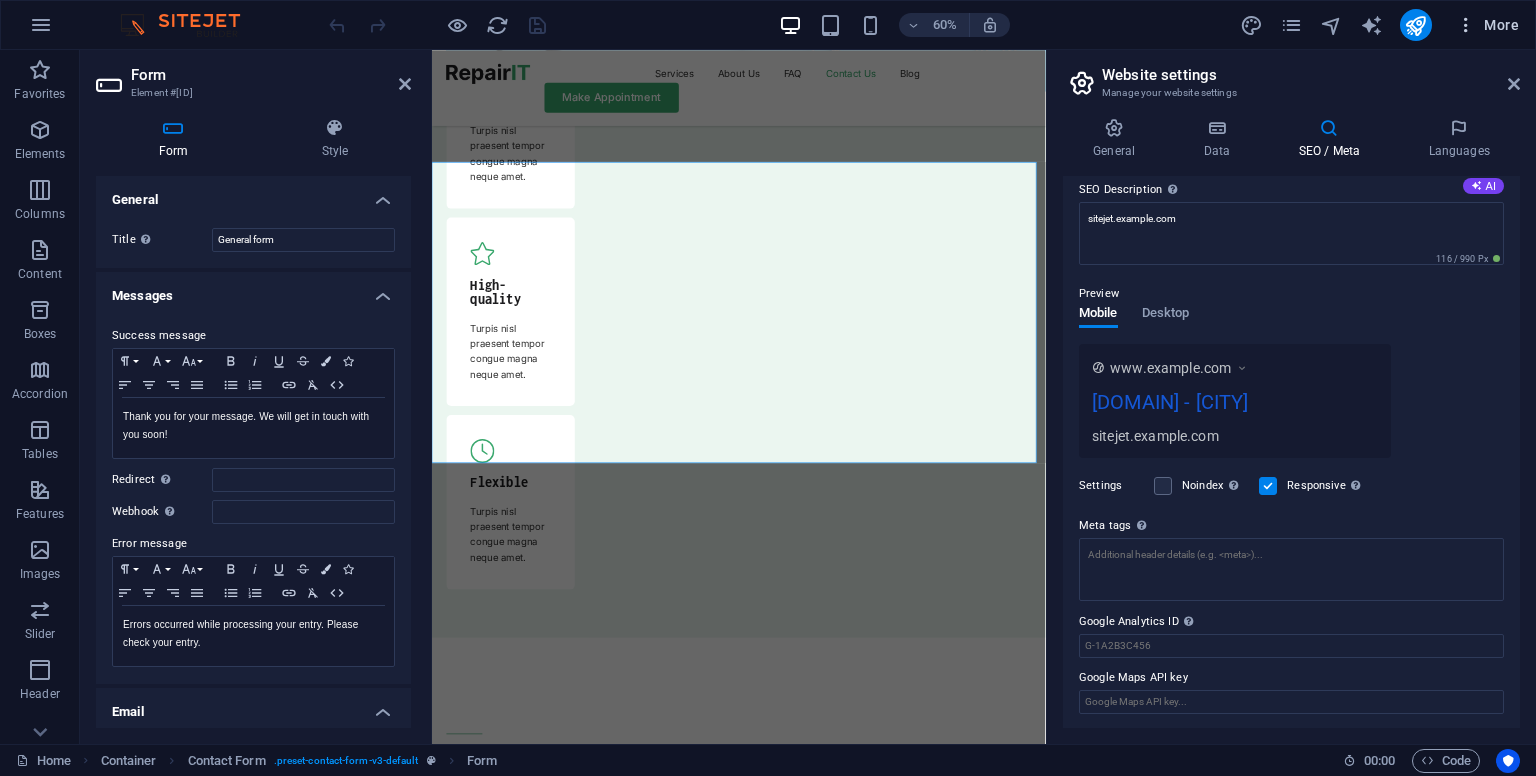 click on "More" at bounding box center [1487, 25] 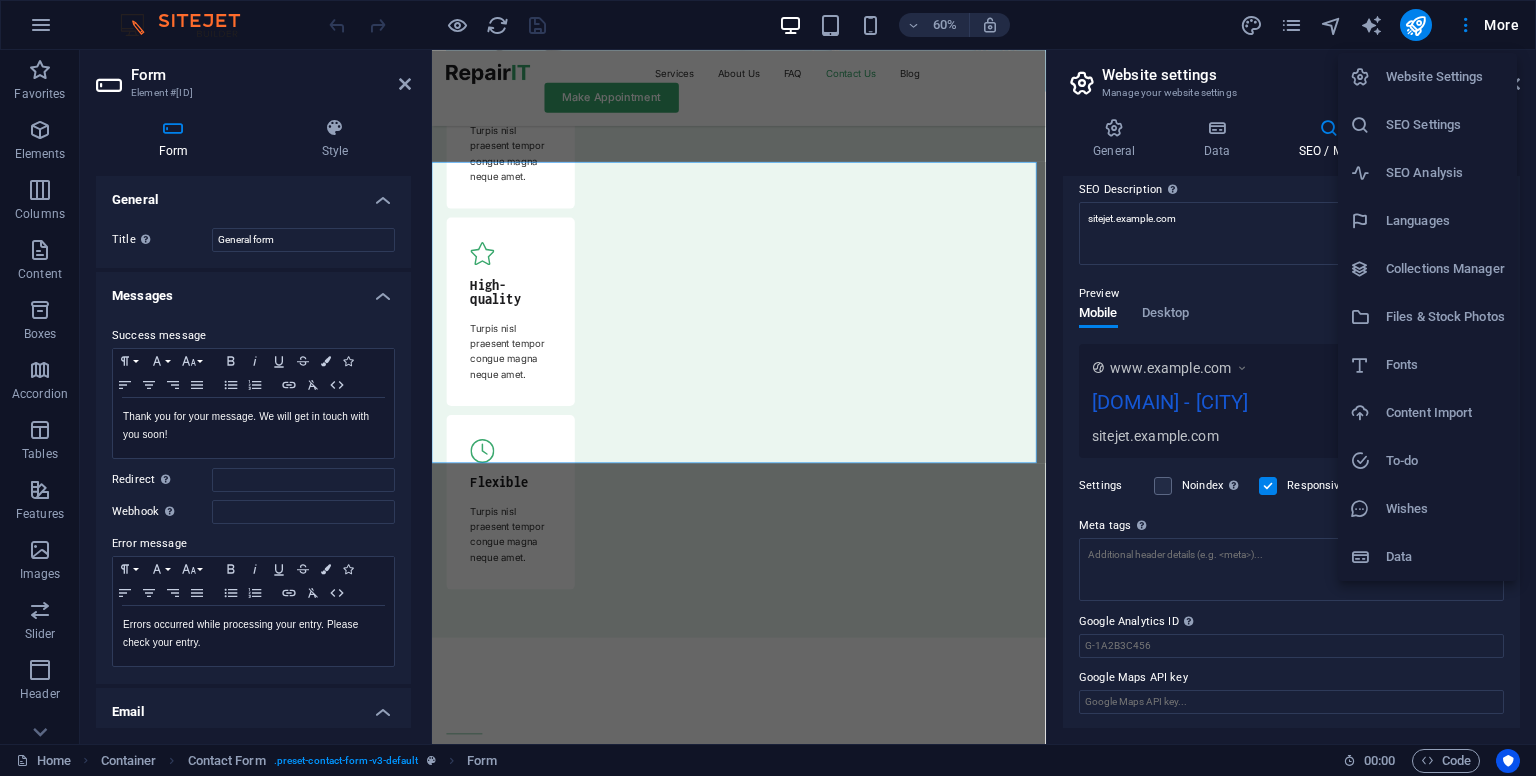 click on "Data" at bounding box center (1445, 557) 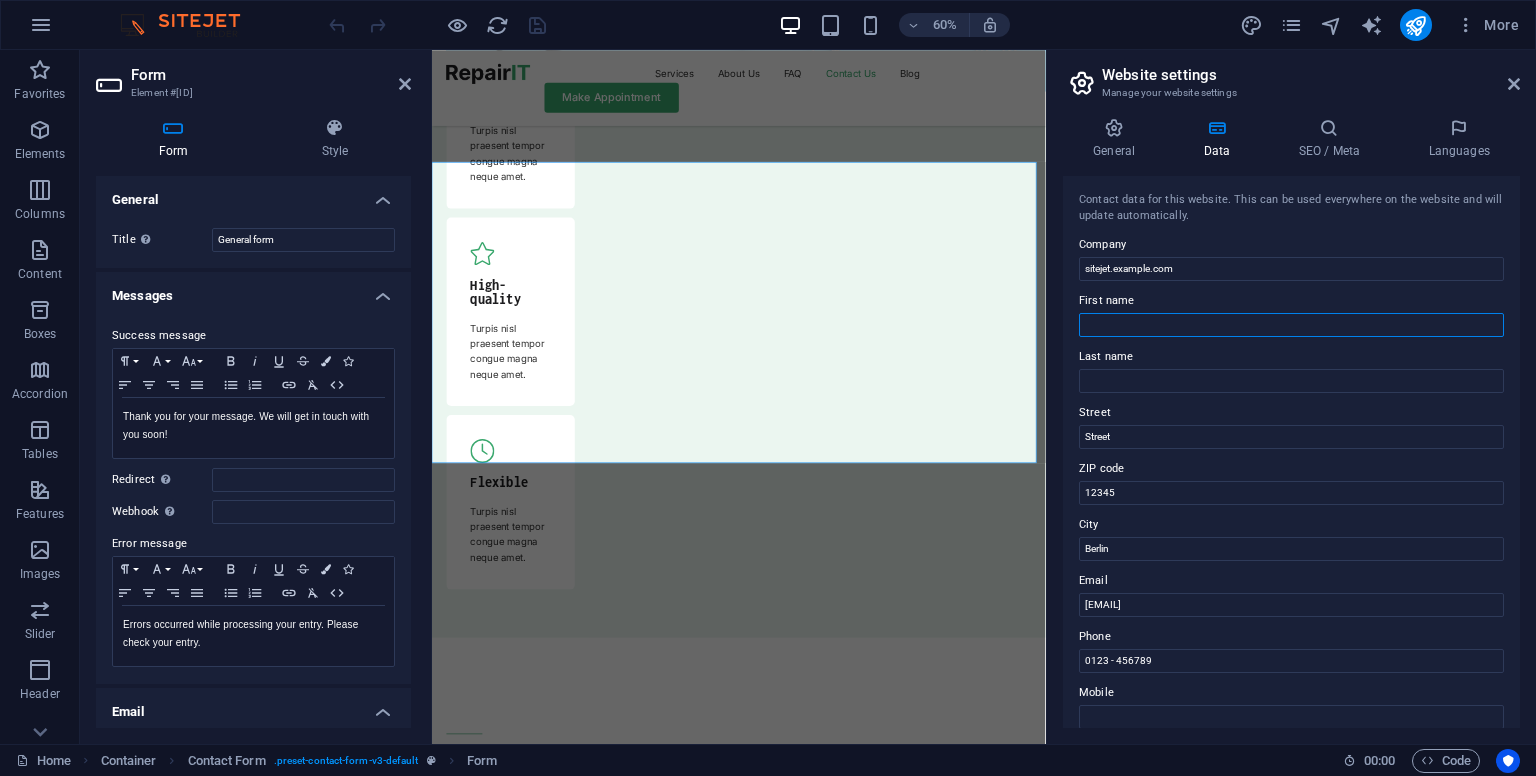 click on "First name" at bounding box center (1291, 325) 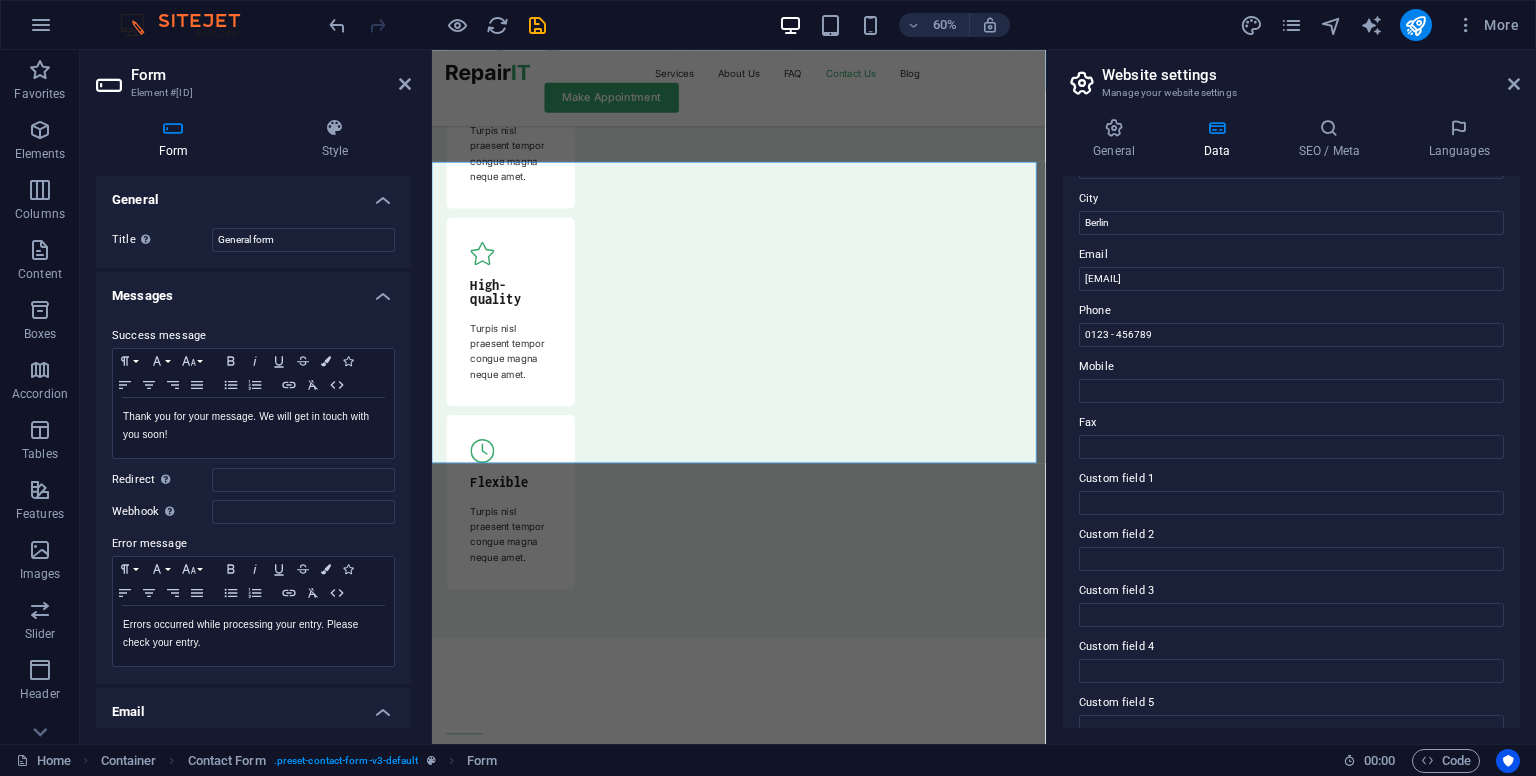 scroll, scrollTop: 408, scrollLeft: 0, axis: vertical 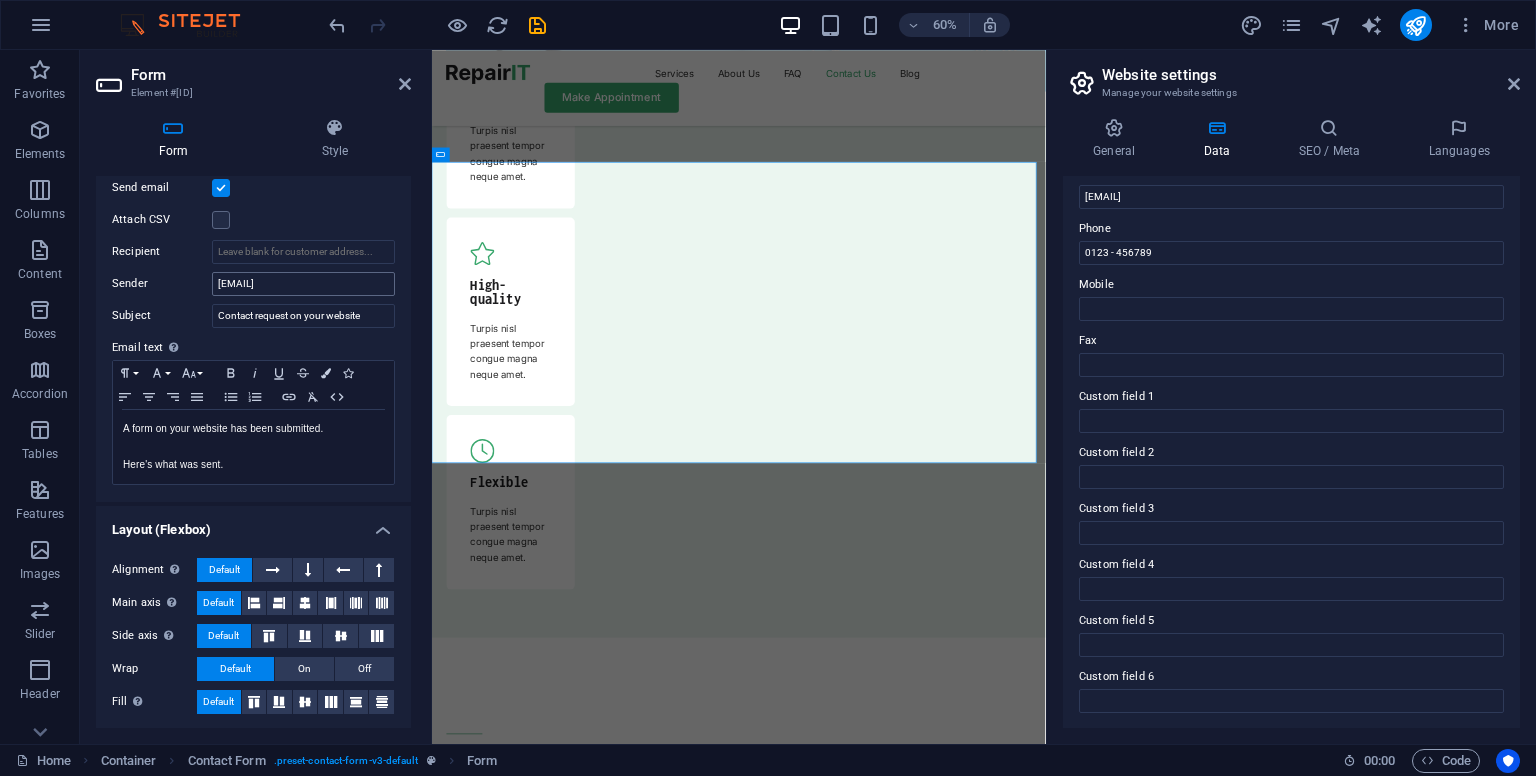 type on "[FIRST]" 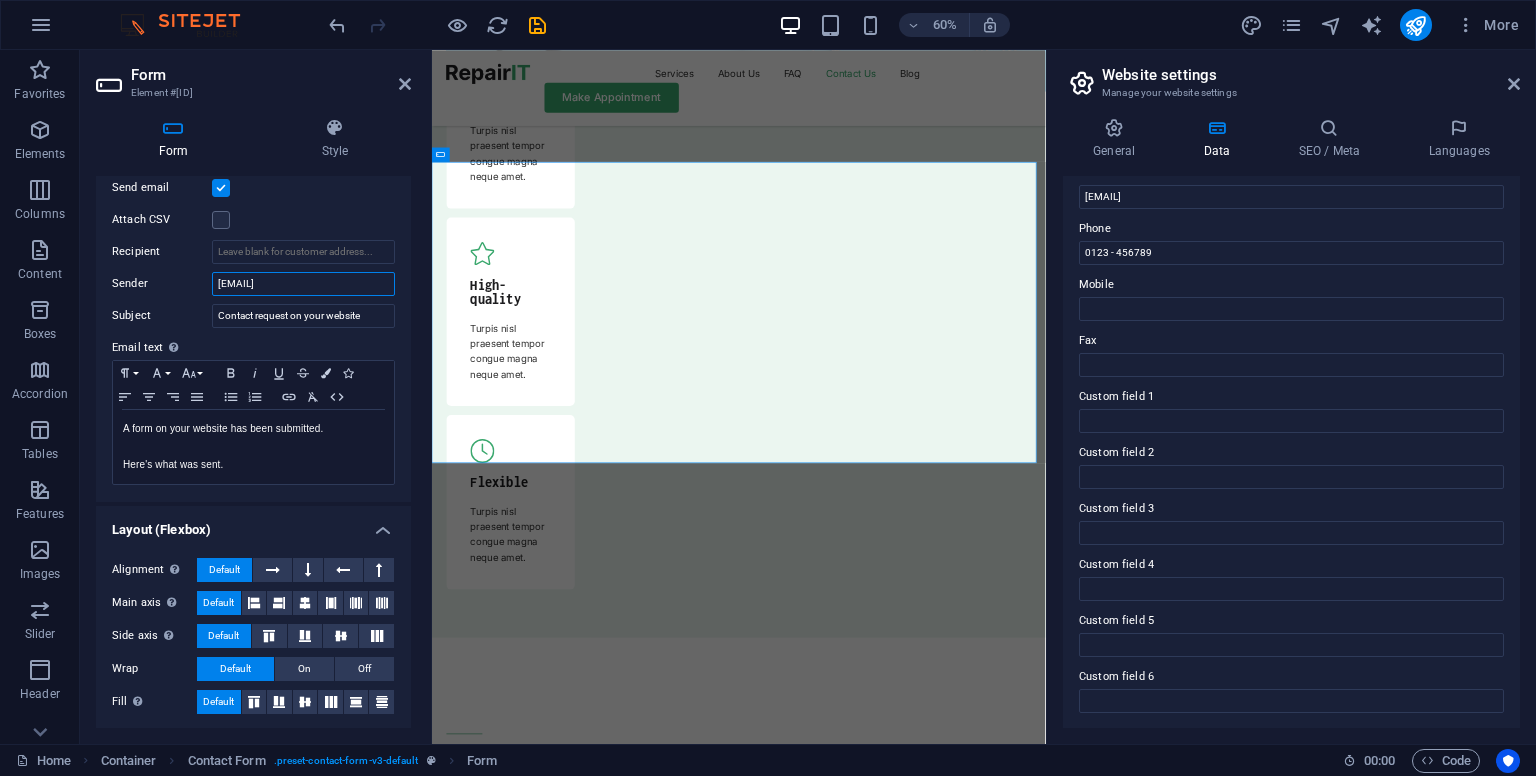 click on "[EMAIL]" at bounding box center (303, 284) 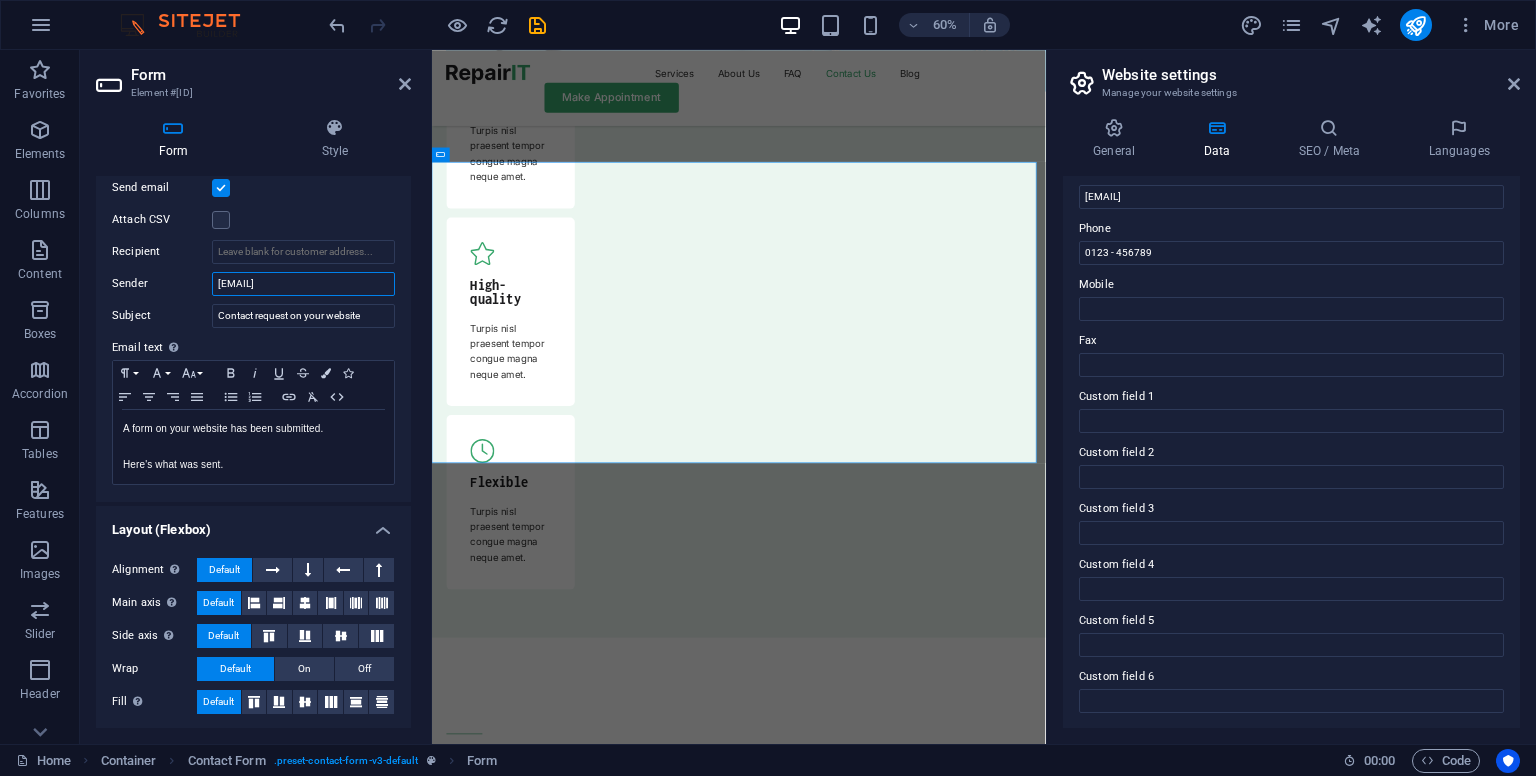 drag, startPoint x: 321, startPoint y: 286, endPoint x: 215, endPoint y: 292, distance: 106.16968 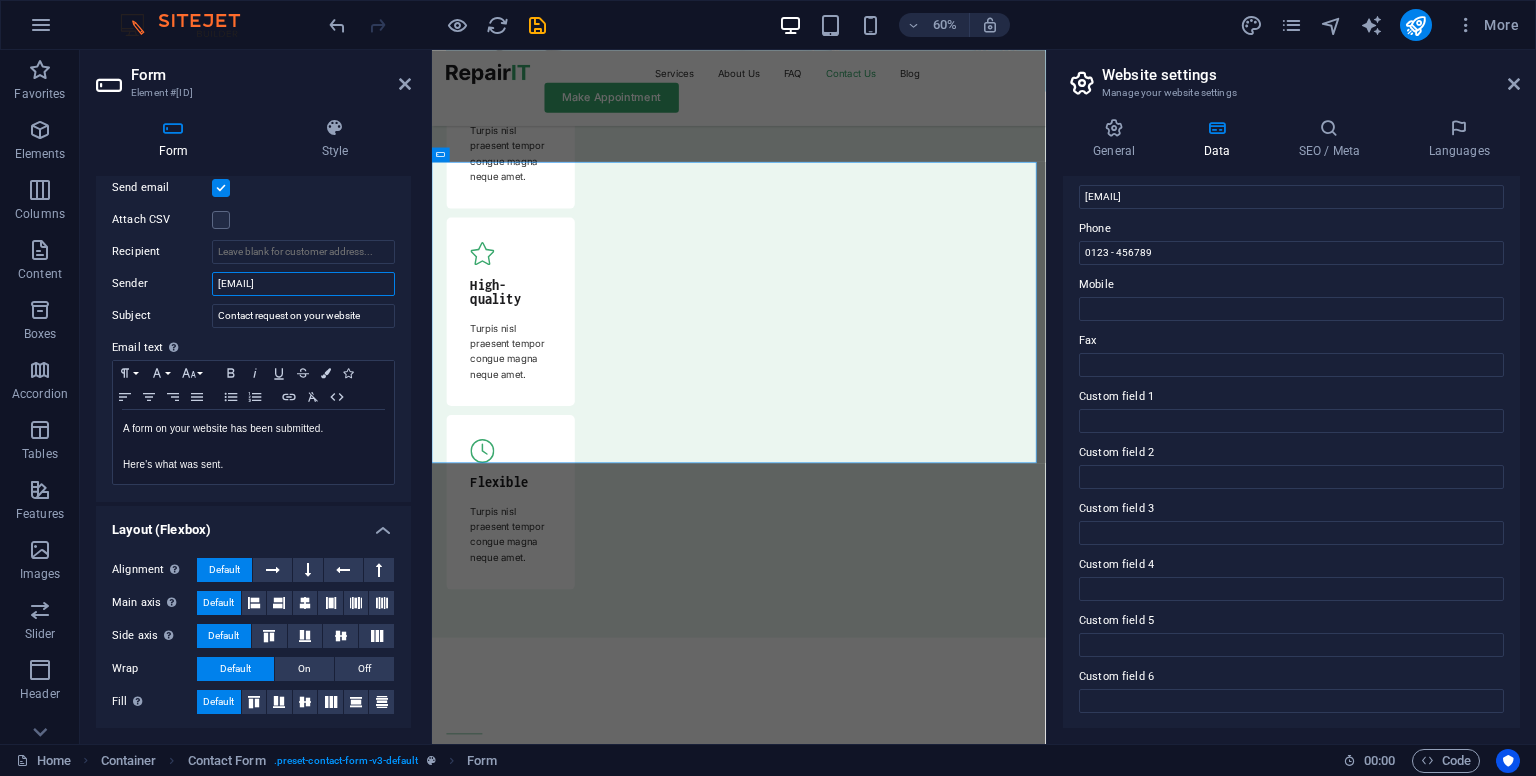 click on "[EMAIL]" at bounding box center [303, 284] 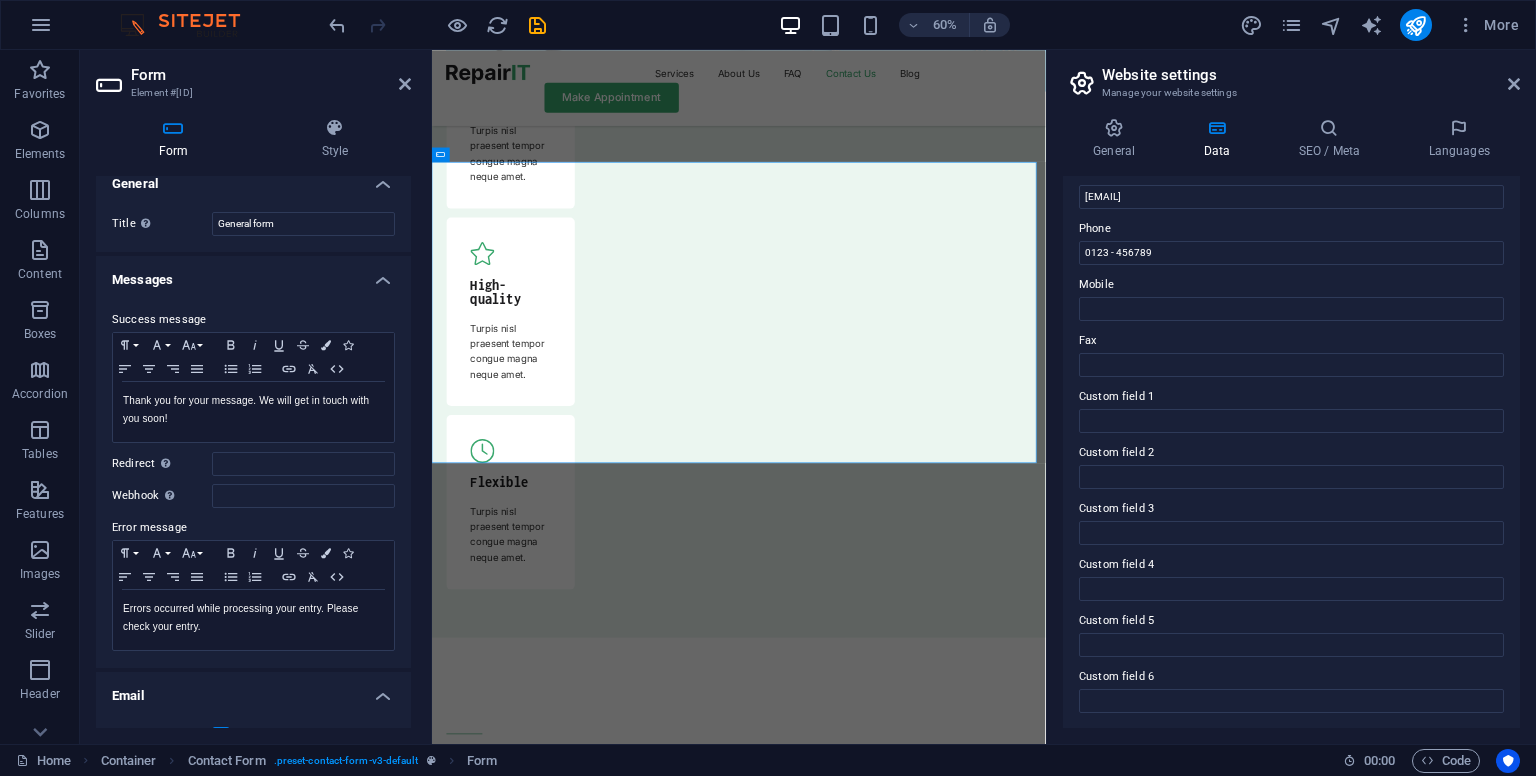 scroll, scrollTop: 0, scrollLeft: 0, axis: both 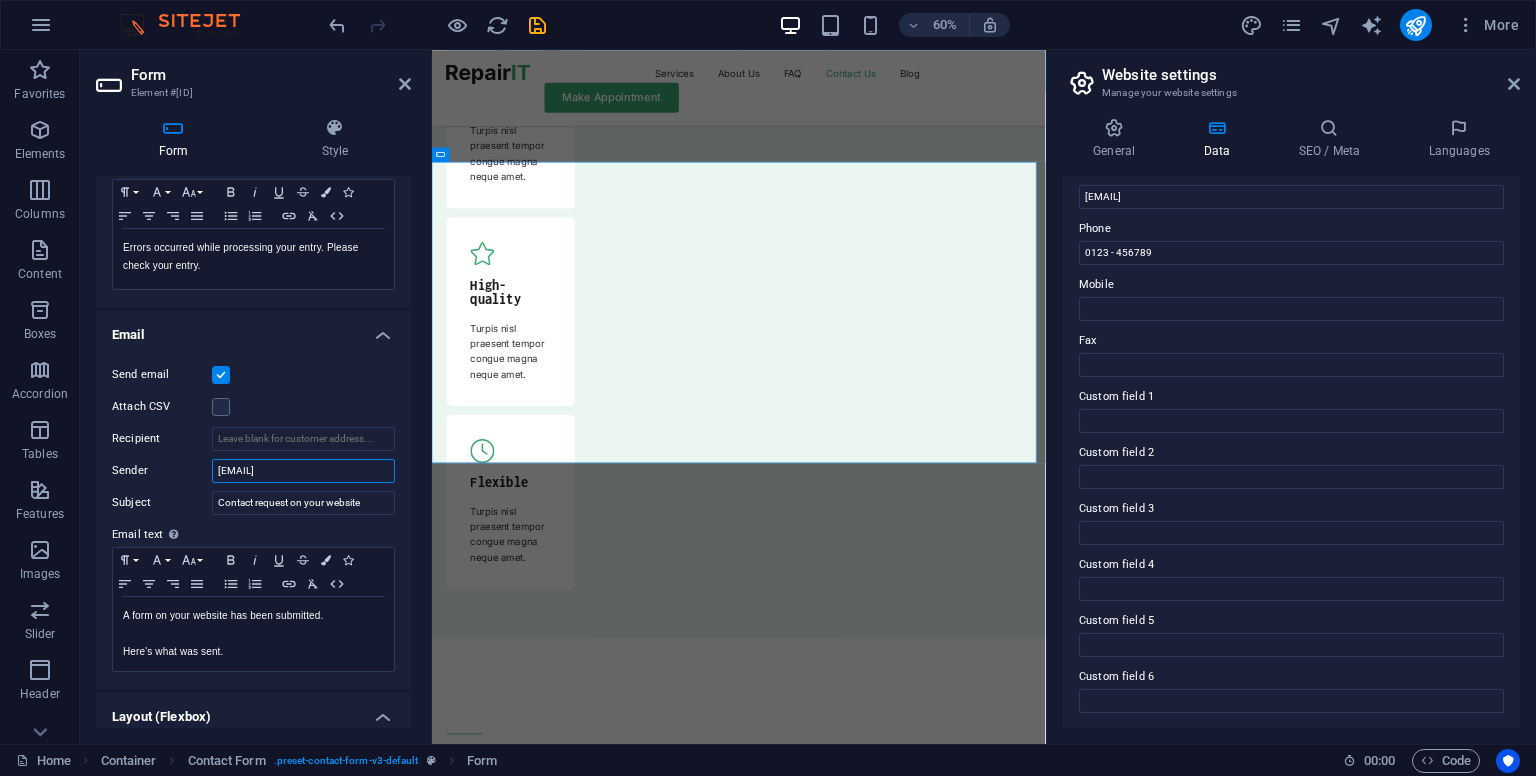 click on "[EMAIL]" at bounding box center [303, 471] 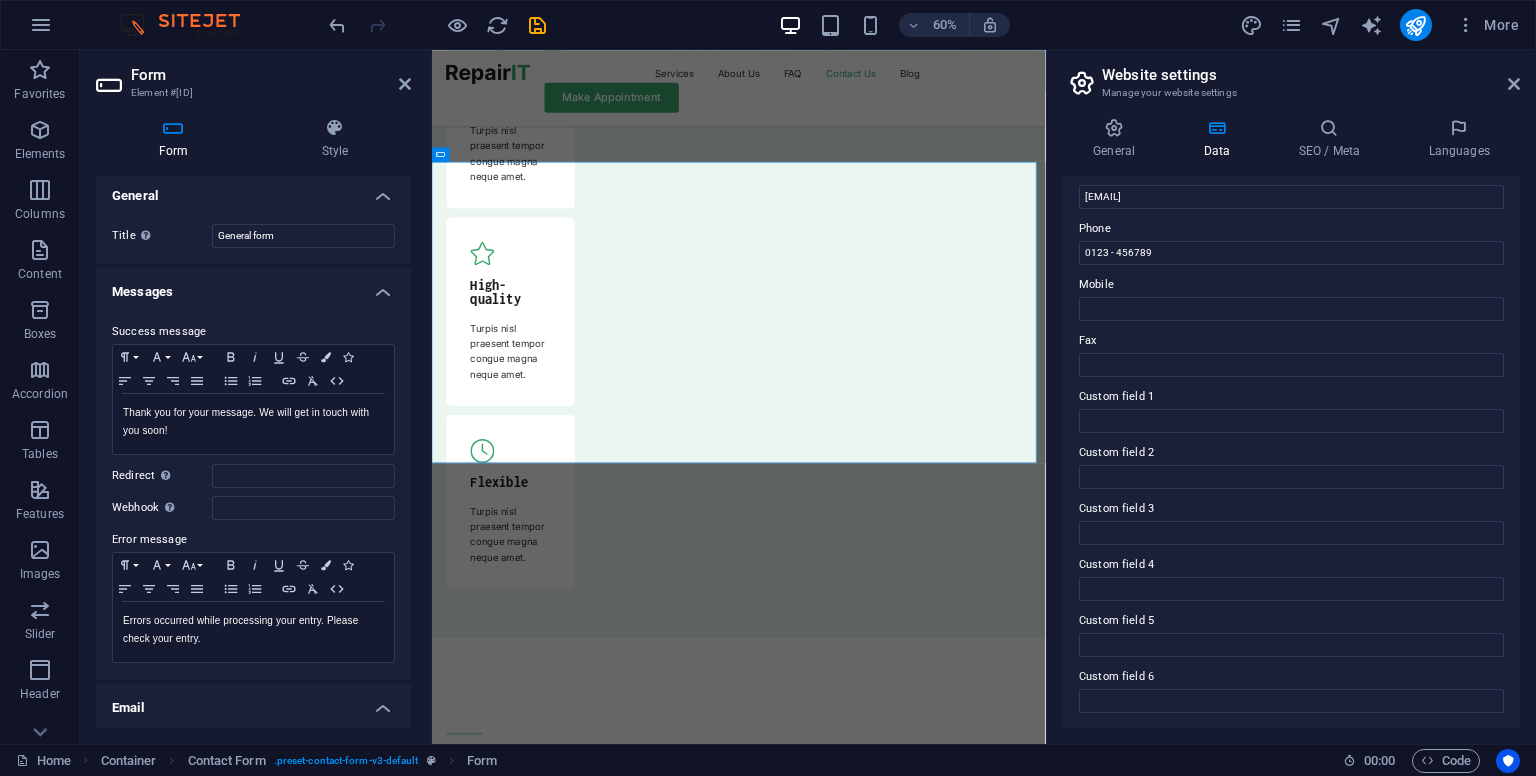 scroll, scrollTop: 0, scrollLeft: 0, axis: both 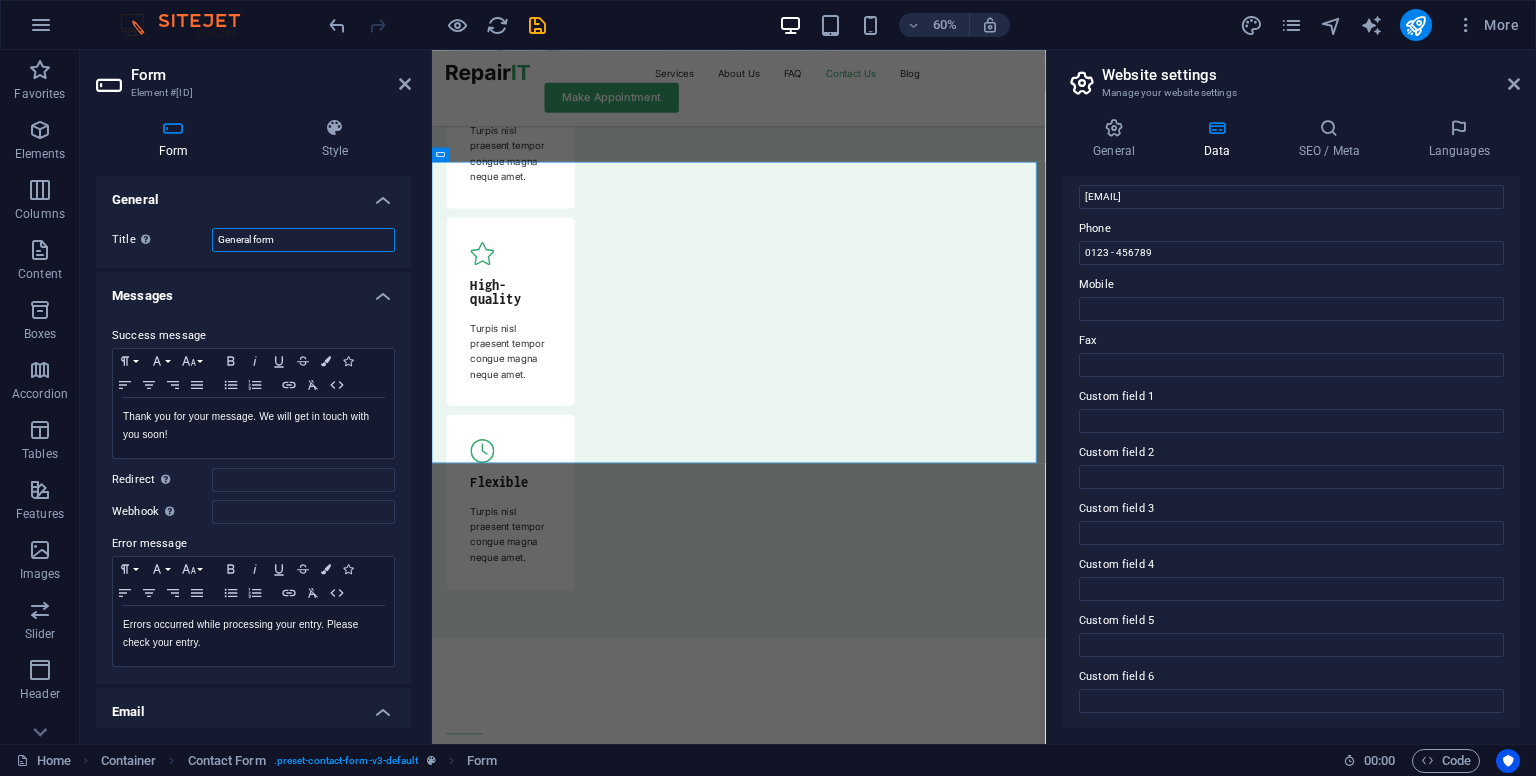 click on "General form" at bounding box center (303, 240) 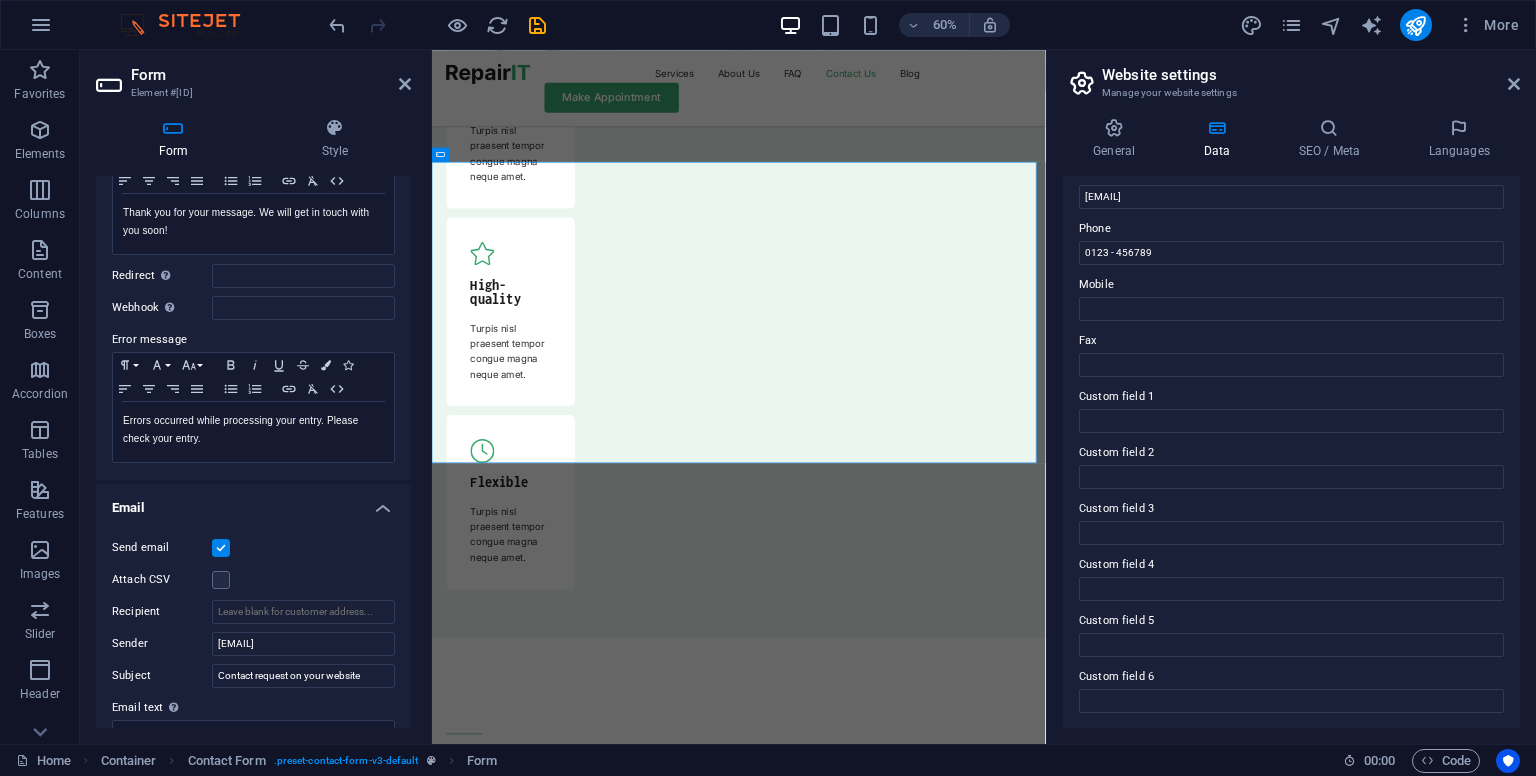 scroll, scrollTop: 199, scrollLeft: 0, axis: vertical 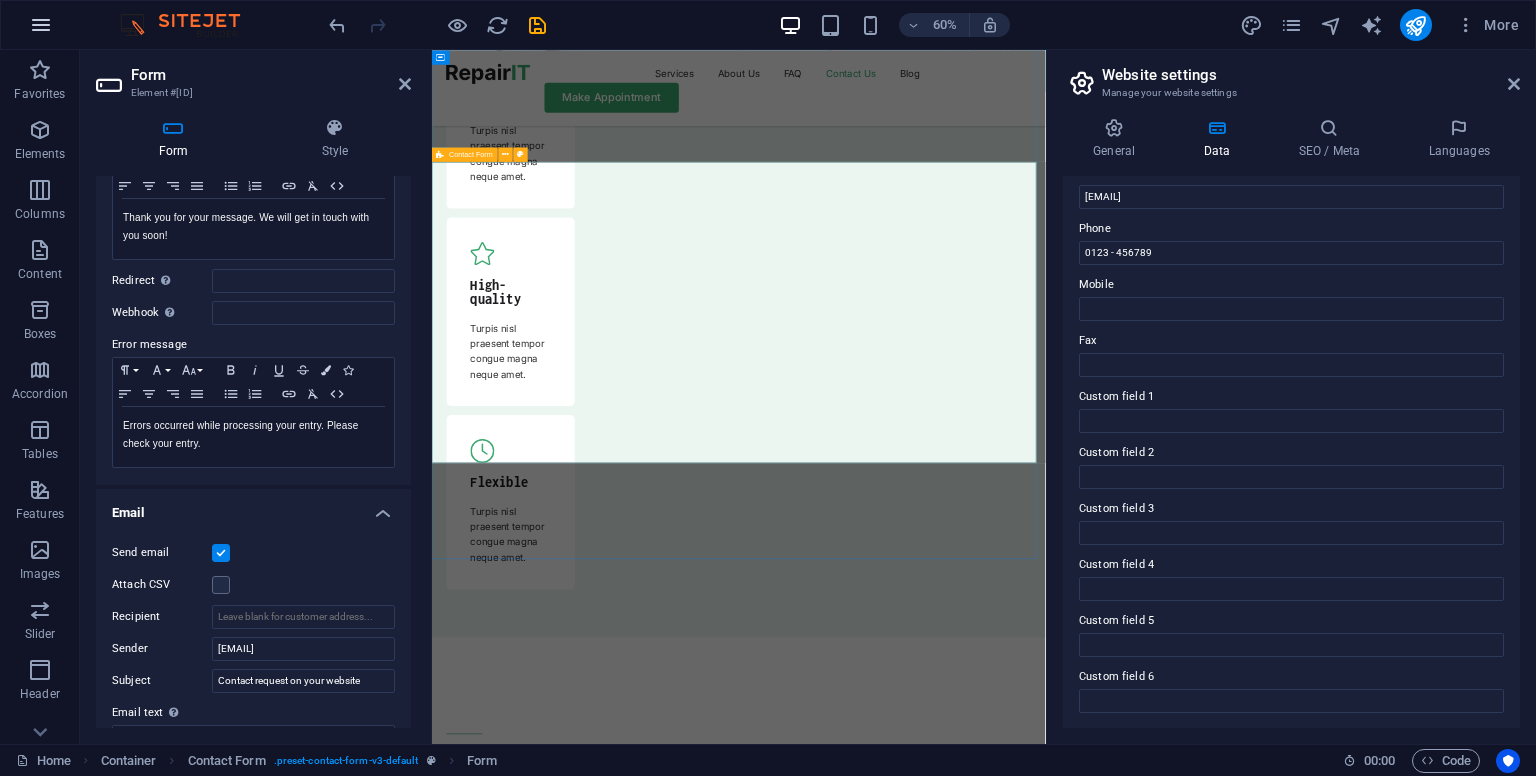 click at bounding box center (41, 25) 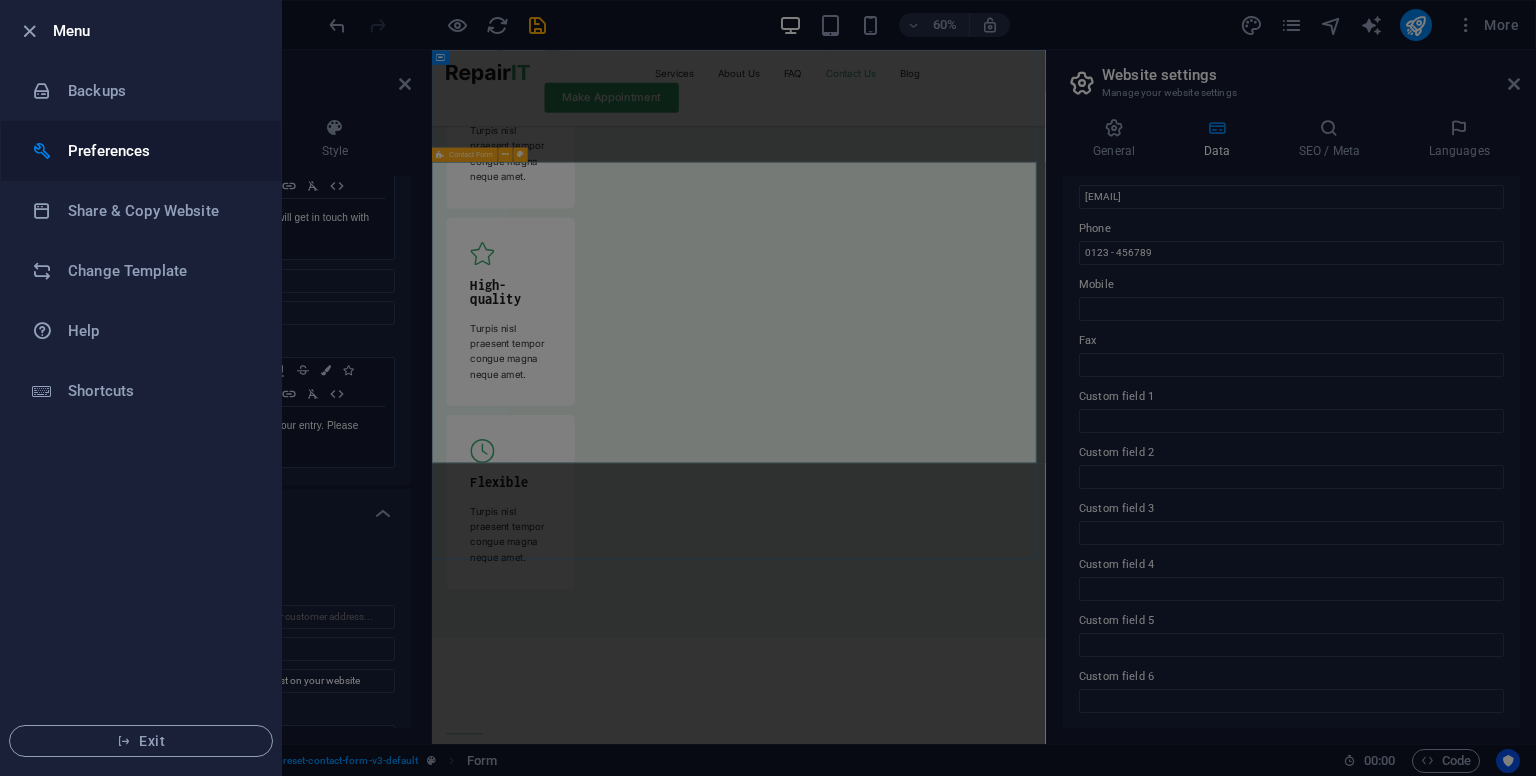 click on "Preferences" at bounding box center (160, 151) 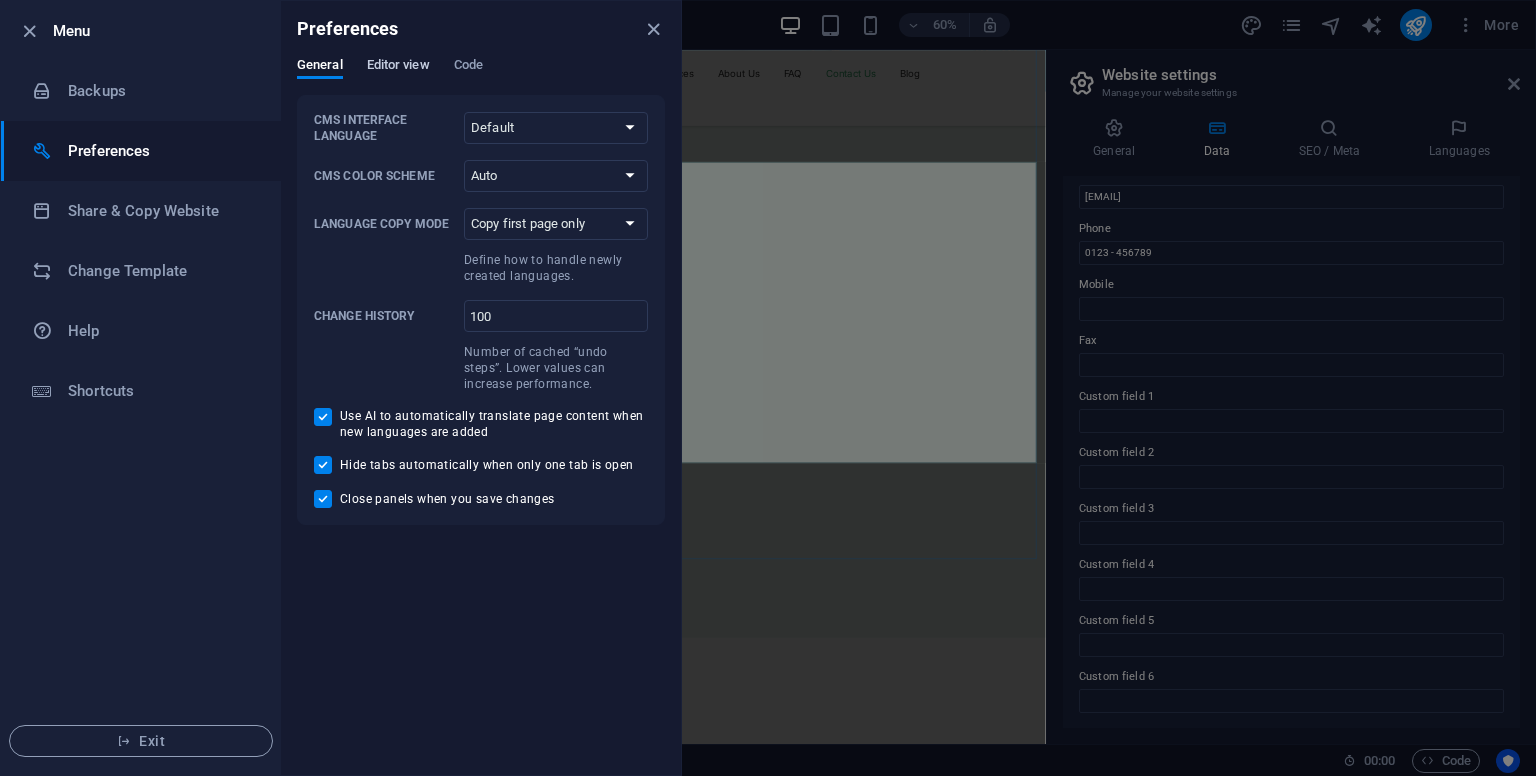 click on "Editor view" at bounding box center (398, 67) 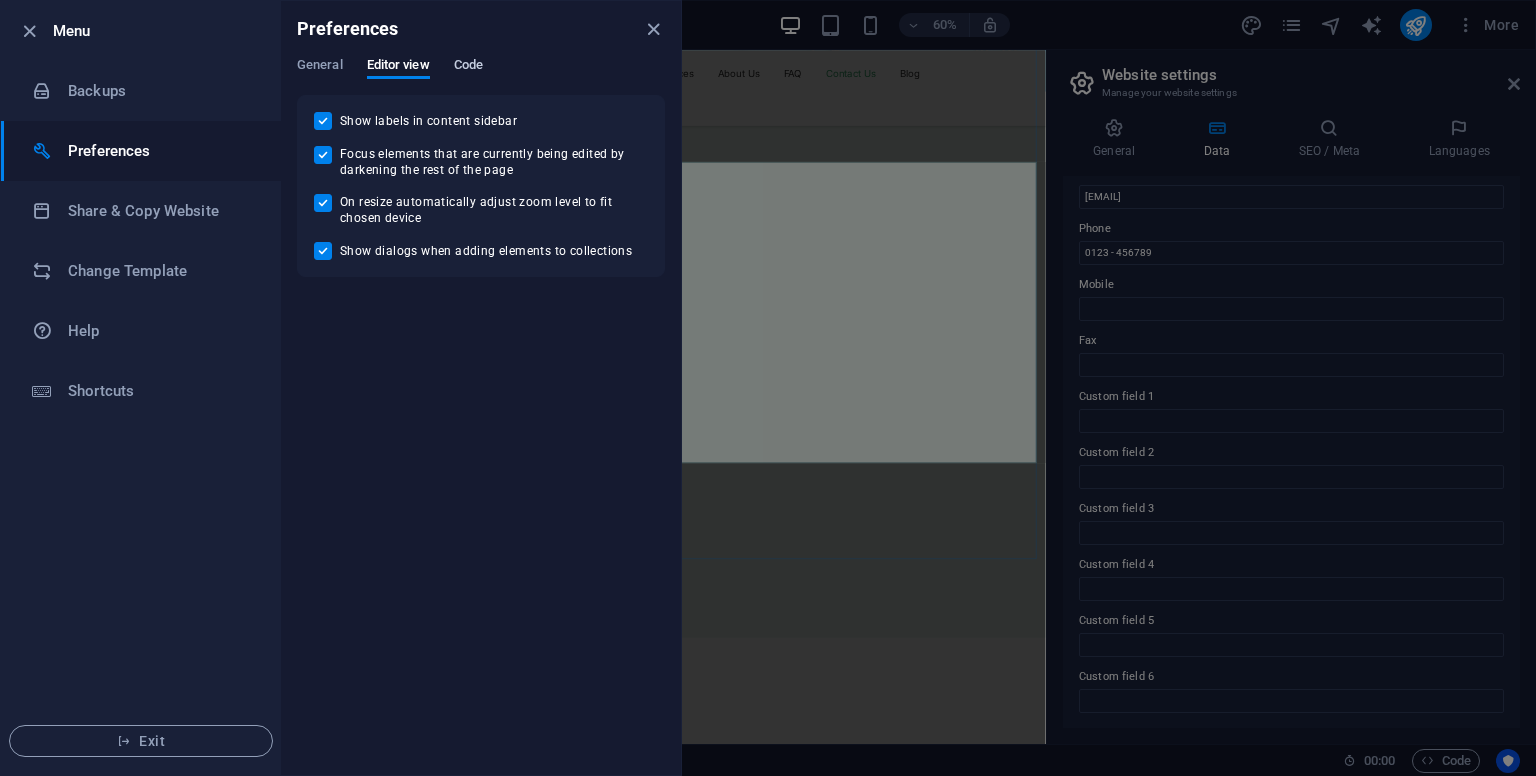 click on "Code" at bounding box center [468, 67] 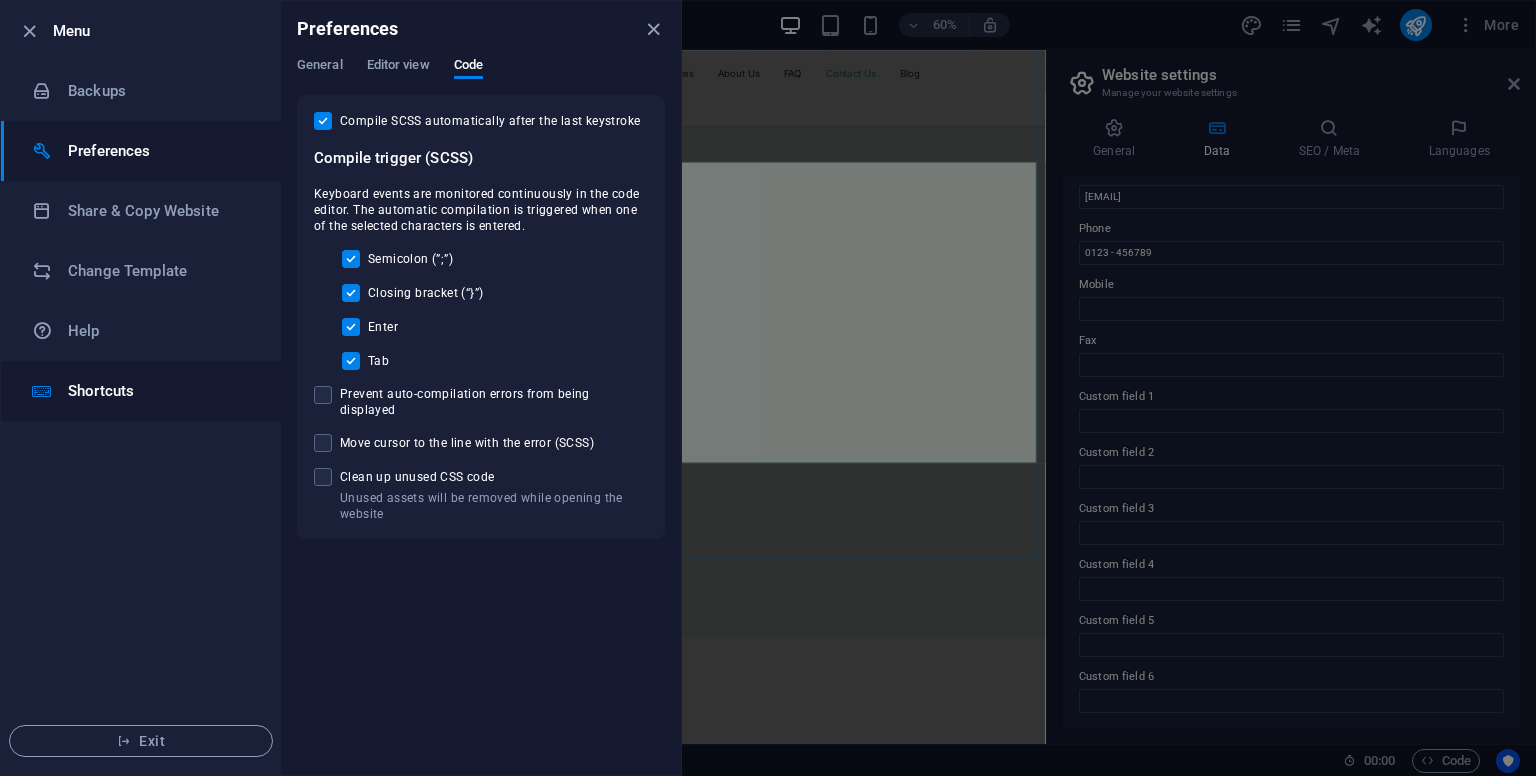 click on "Shortcuts" at bounding box center [141, 391] 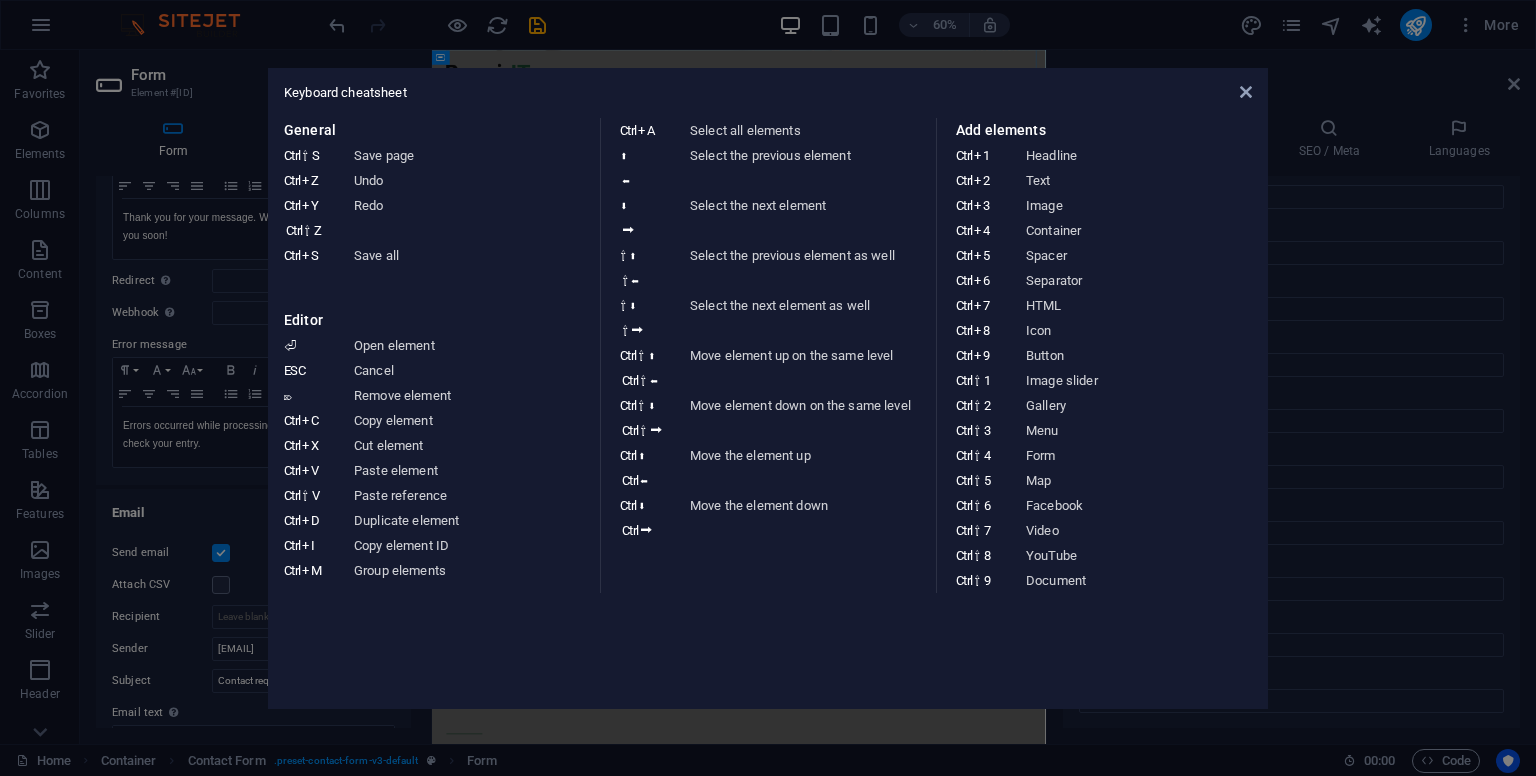 click on "Keyboard cheatsheet General Ctrl ⇧ S Save page Ctrl Z Undo Ctrl Y Ctrl ⇧ Z Redo Ctrl S Save all Editor ⏎ Open element ESC Cancel ⌦ Remove element Ctrl C Copy element Ctrl X Cut element Ctrl V Paste element Ctrl ⇧ V Paste reference Ctrl D Duplicate element Ctrl I Copy element ID Ctrl M Group elements Ctrl A Select all elements ⬆ ⬅ Select the previous element ⬇ ⮕ Select the next element ⇧ ⬆ ⇧ ⬅ Select the previous element as well ⇧ ⬇ ⇧ ⮕ Select the next element as well Ctrl ⇧ ⬆ Ctrl ⇧ ⬅ Move element up on the same level Ctrl ⇧ ⬇ Ctrl ⇧ ⮕ Move element down on the same level Ctrl ⬆ Ctrl ⬅ Move the element up Ctrl ⬇ Ctrl ⮕ Move the element down Add elements Ctrl 1 Headline Ctrl 2 Text Ctrl 3 Image Ctrl 4 Container Ctrl 5 Spacer Ctrl 6 Separator Ctrl 7 HTML Ctrl 8 Icon Ctrl 9 Button Ctrl ⇧ 1 Image slider Ctrl ⇧ 2 Gallery Ctrl ⇧ 3 Menu Ctrl ⇧ 4 Form Ctrl ⇧ 5 Map Ctrl ⇧ 6 Facebook Ctrl ⇧ 7 Video Ctrl ⇧ 8 YouTube Ctrl ⇧ 9 Document" at bounding box center (768, 388) 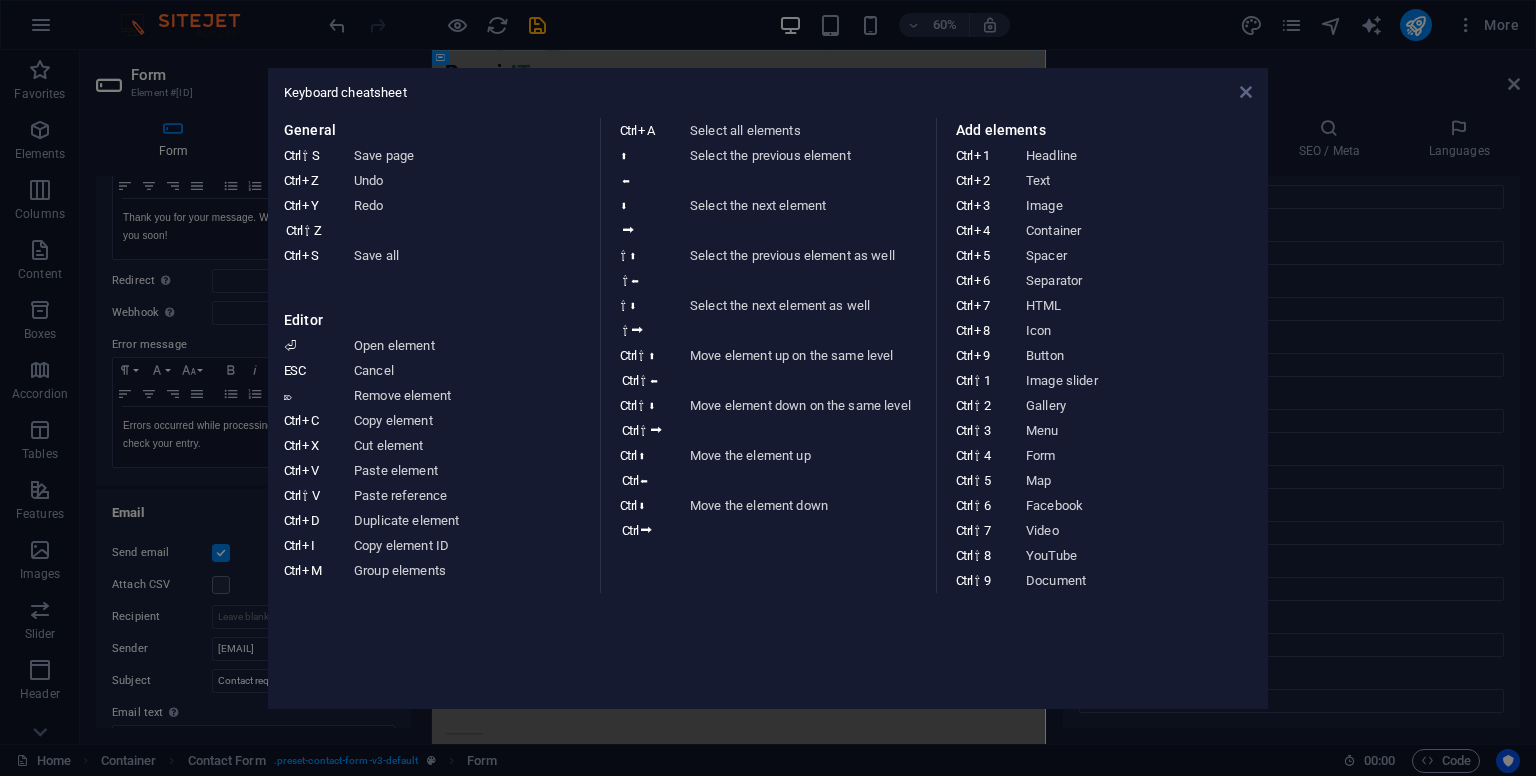 click at bounding box center [1246, 92] 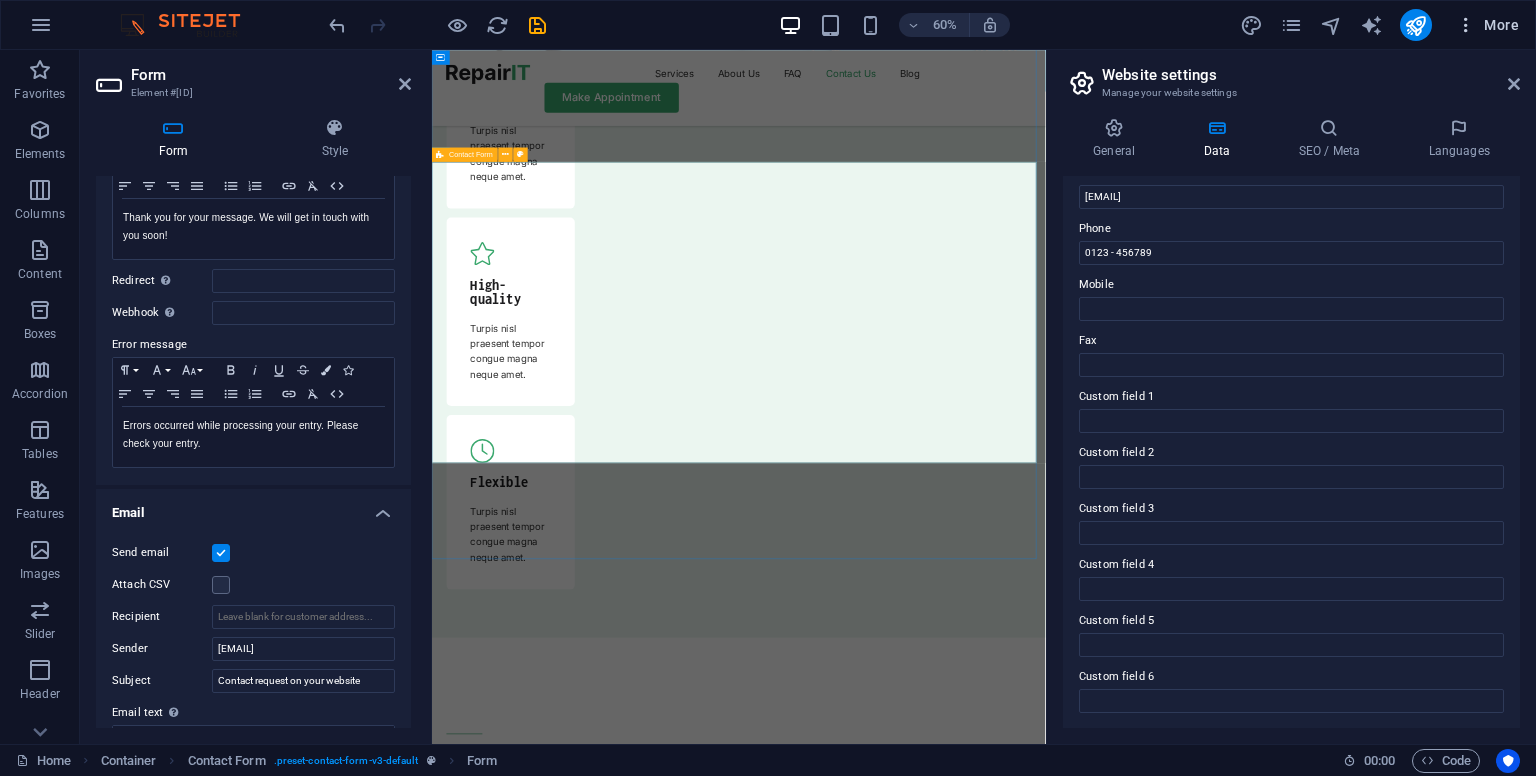 click on "More" at bounding box center [1487, 25] 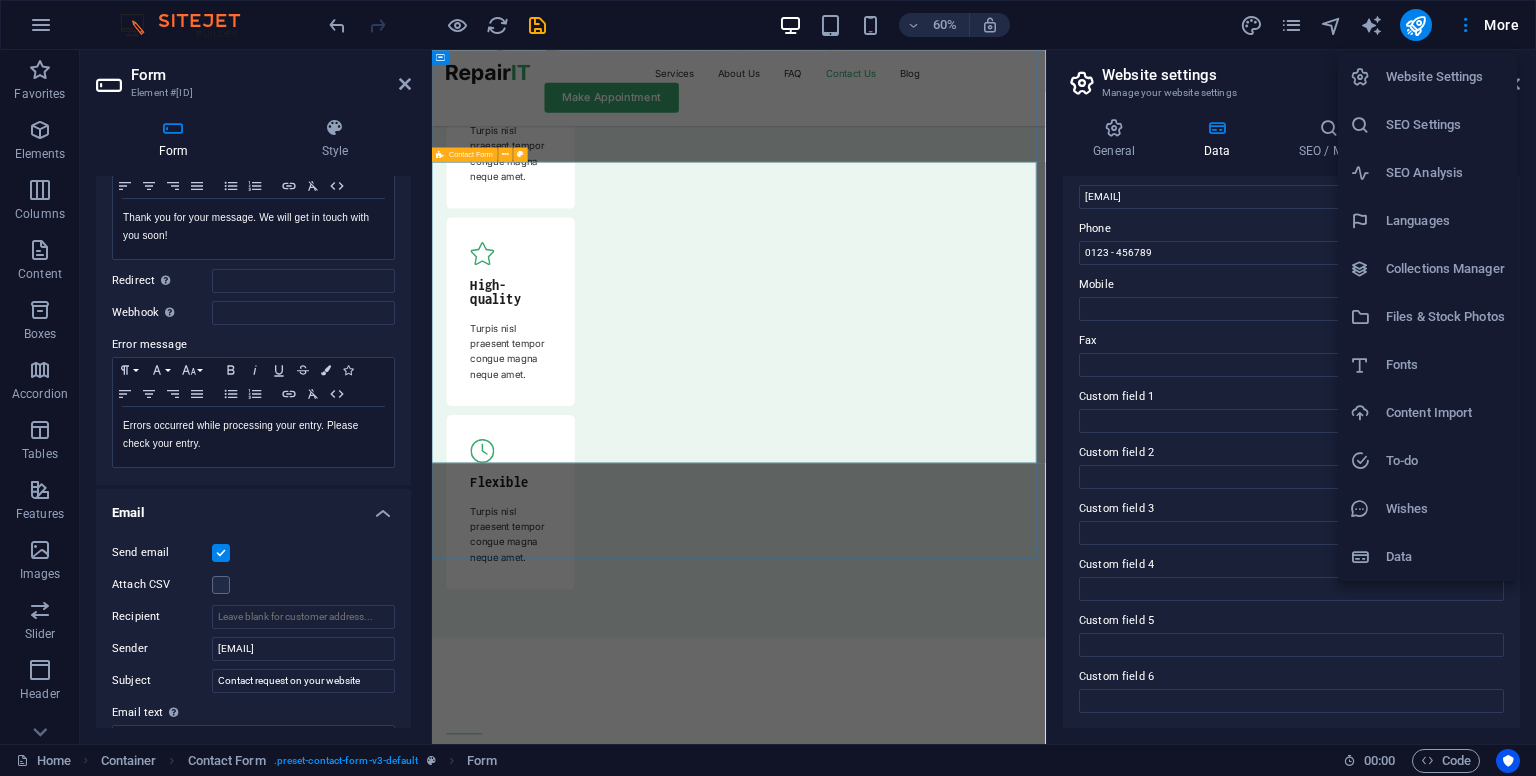 click at bounding box center (768, 388) 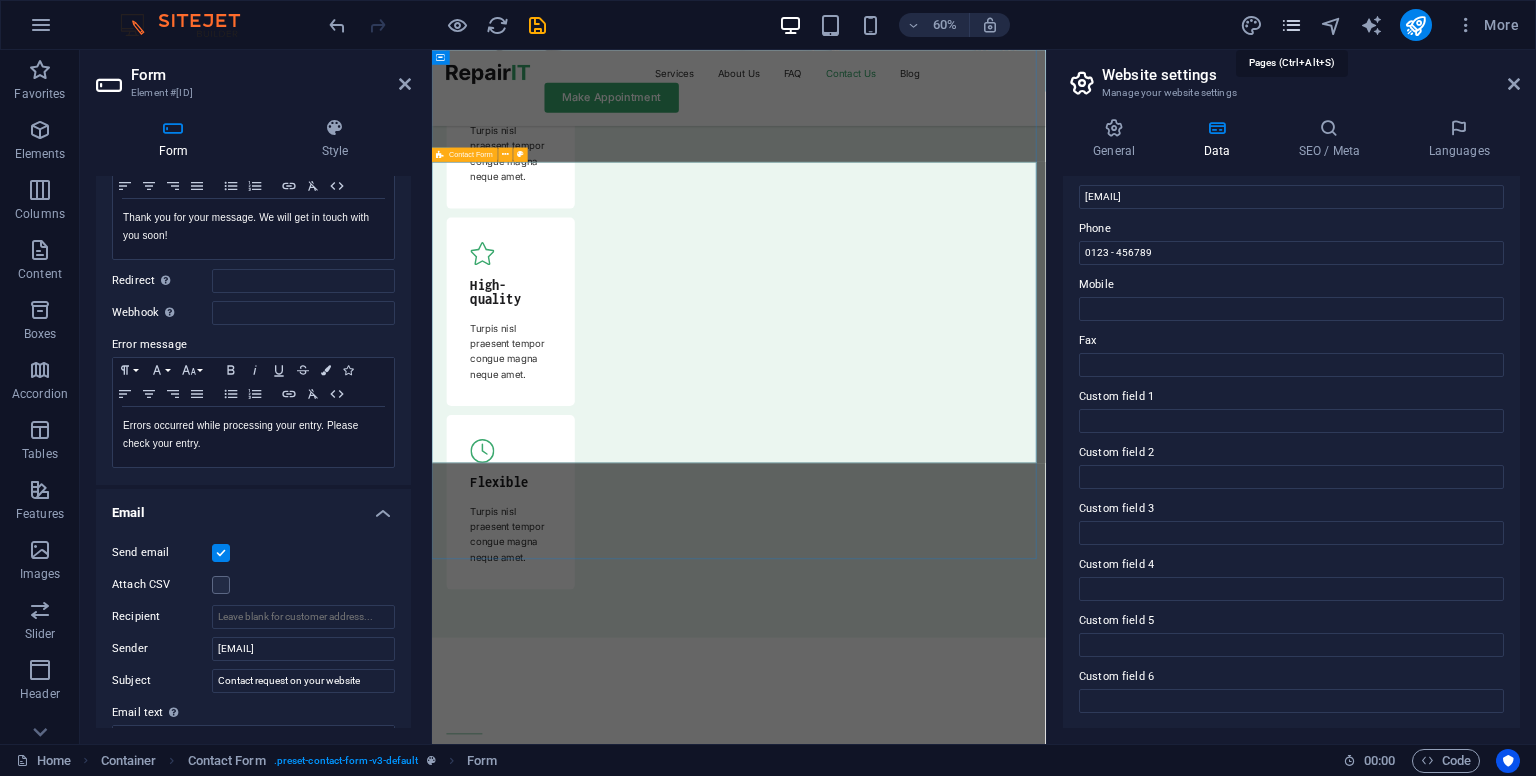 click at bounding box center (1291, 25) 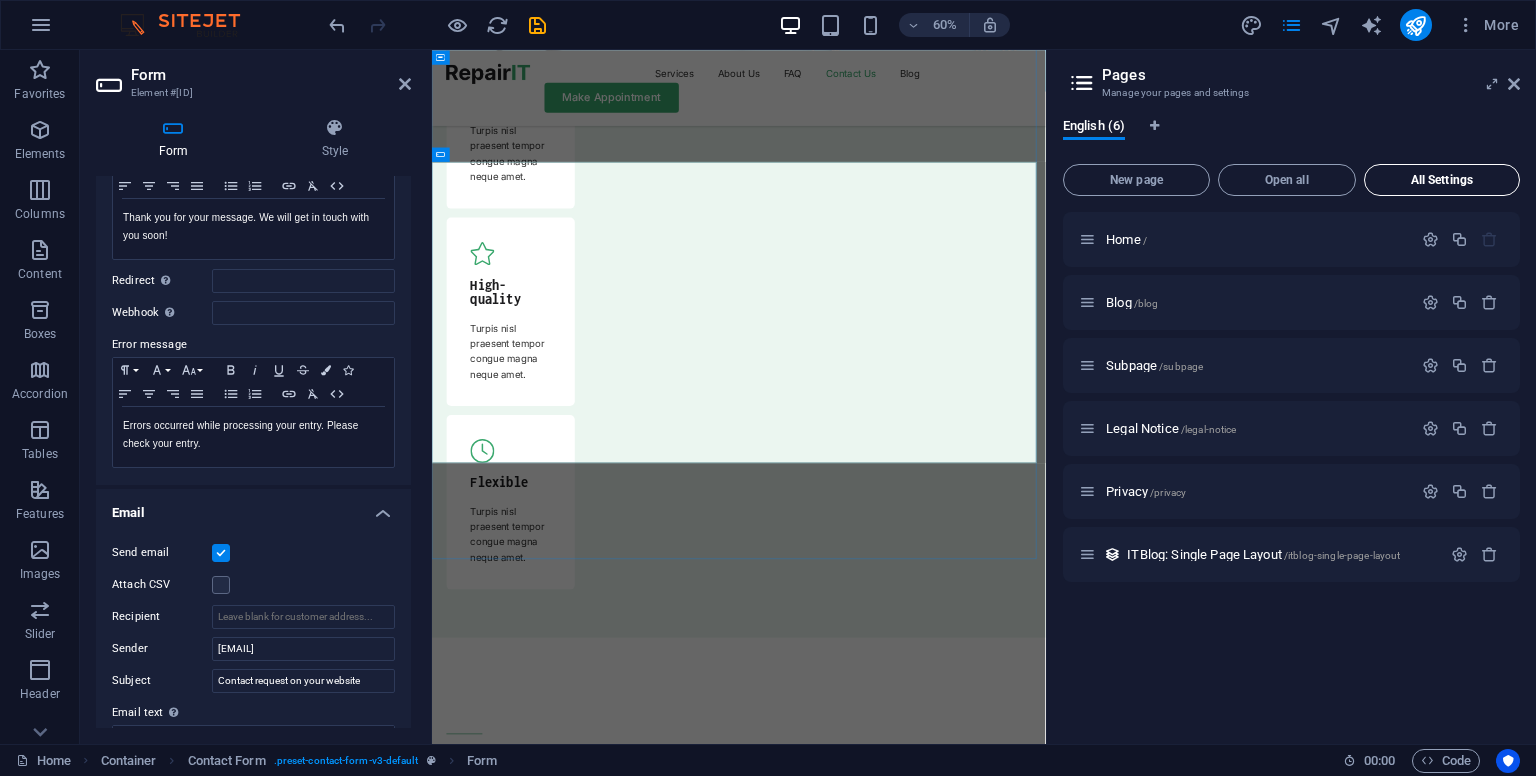 click on "All Settings" at bounding box center [1442, 180] 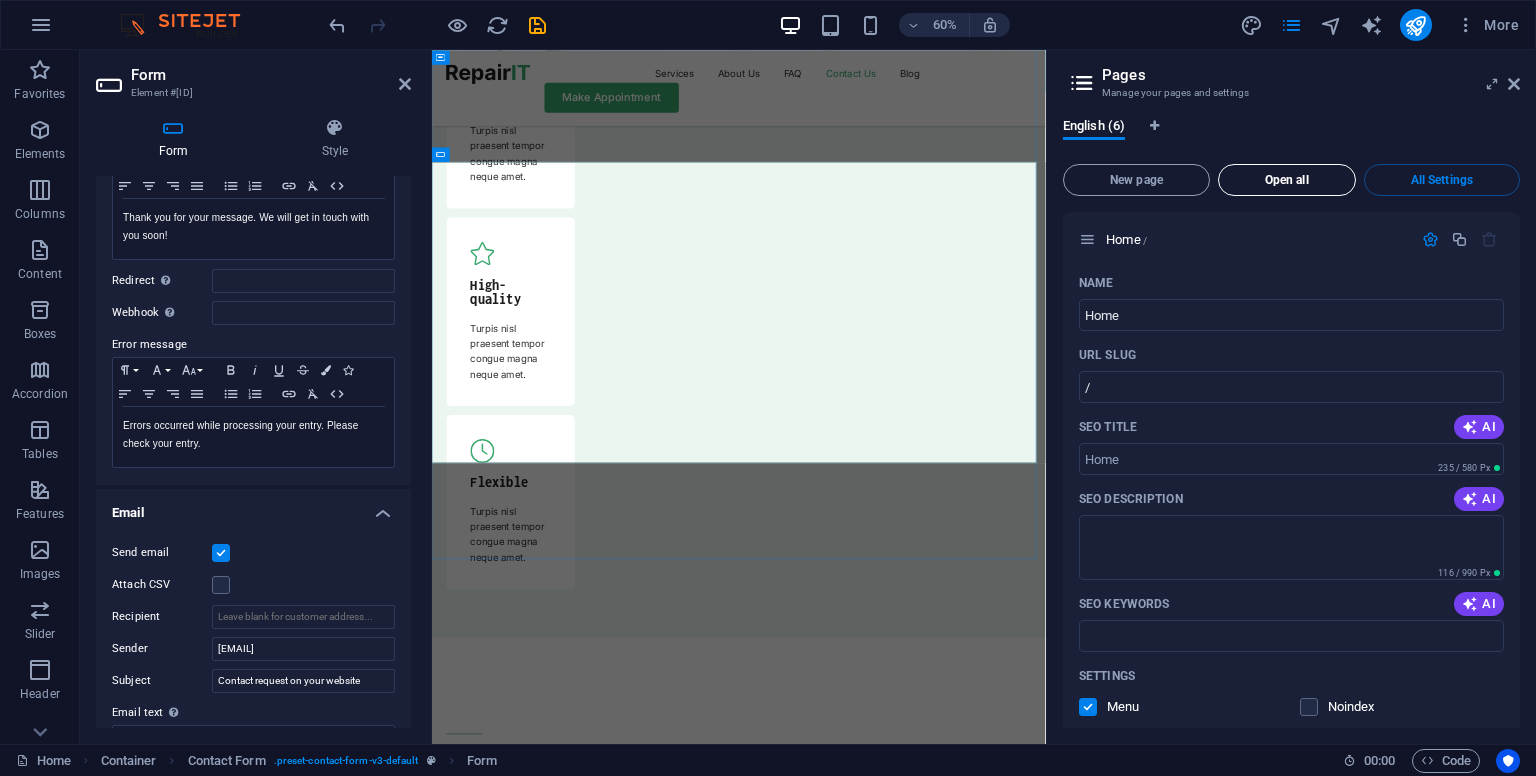 scroll, scrollTop: 3751, scrollLeft: 0, axis: vertical 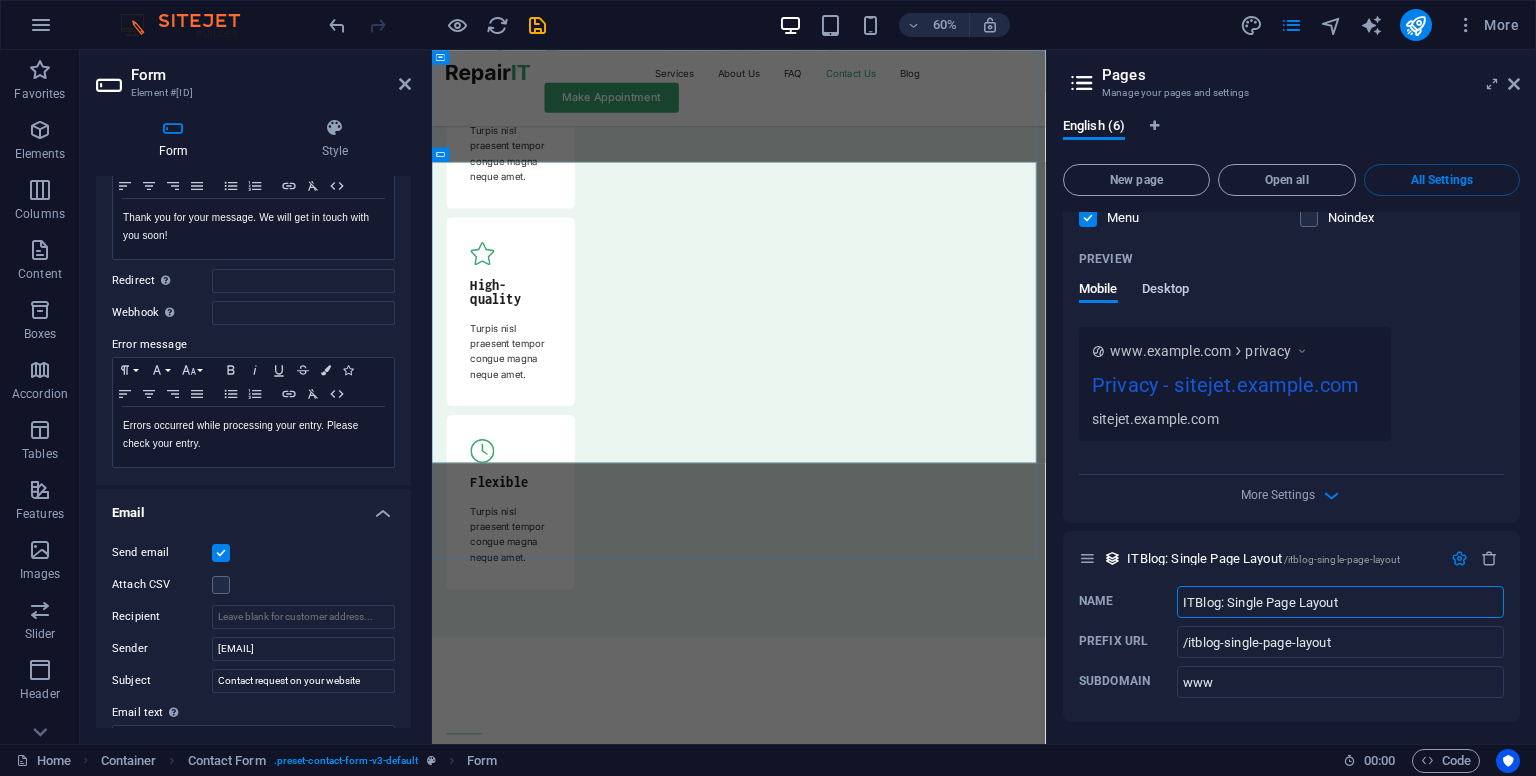click on "Desktop" at bounding box center (1166, 291) 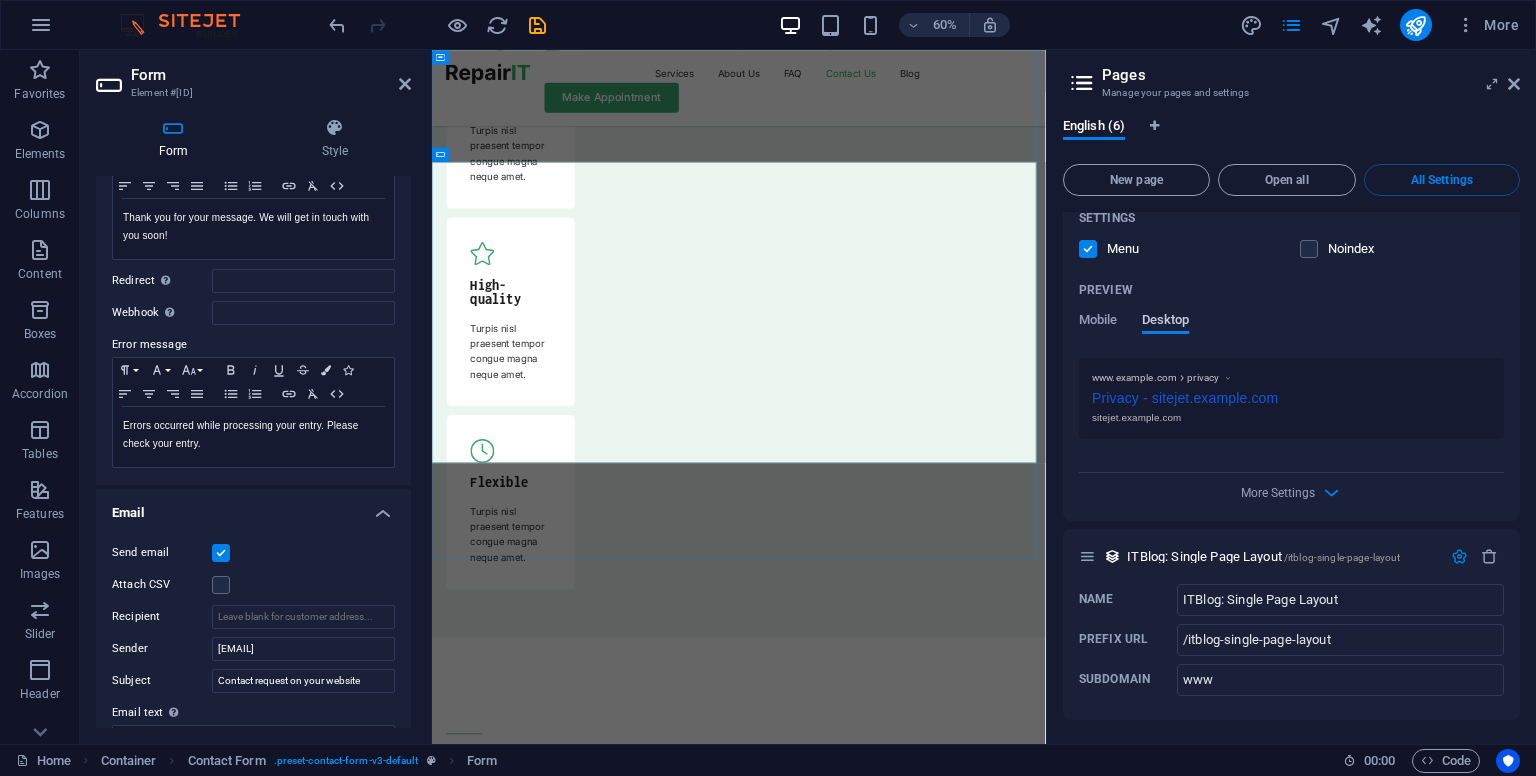 scroll, scrollTop: 3715, scrollLeft: 0, axis: vertical 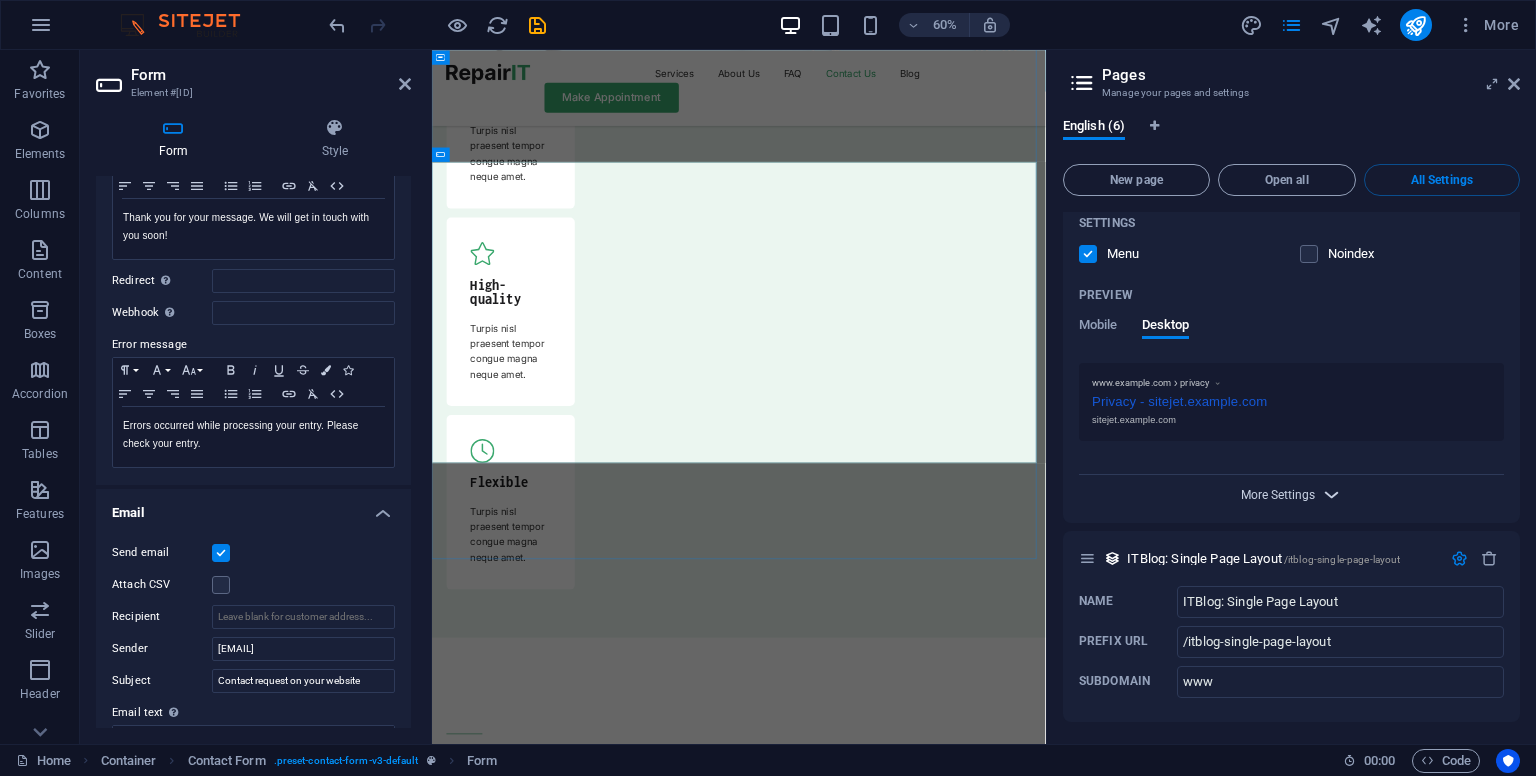 click on "More Settings" at bounding box center (1278, 495) 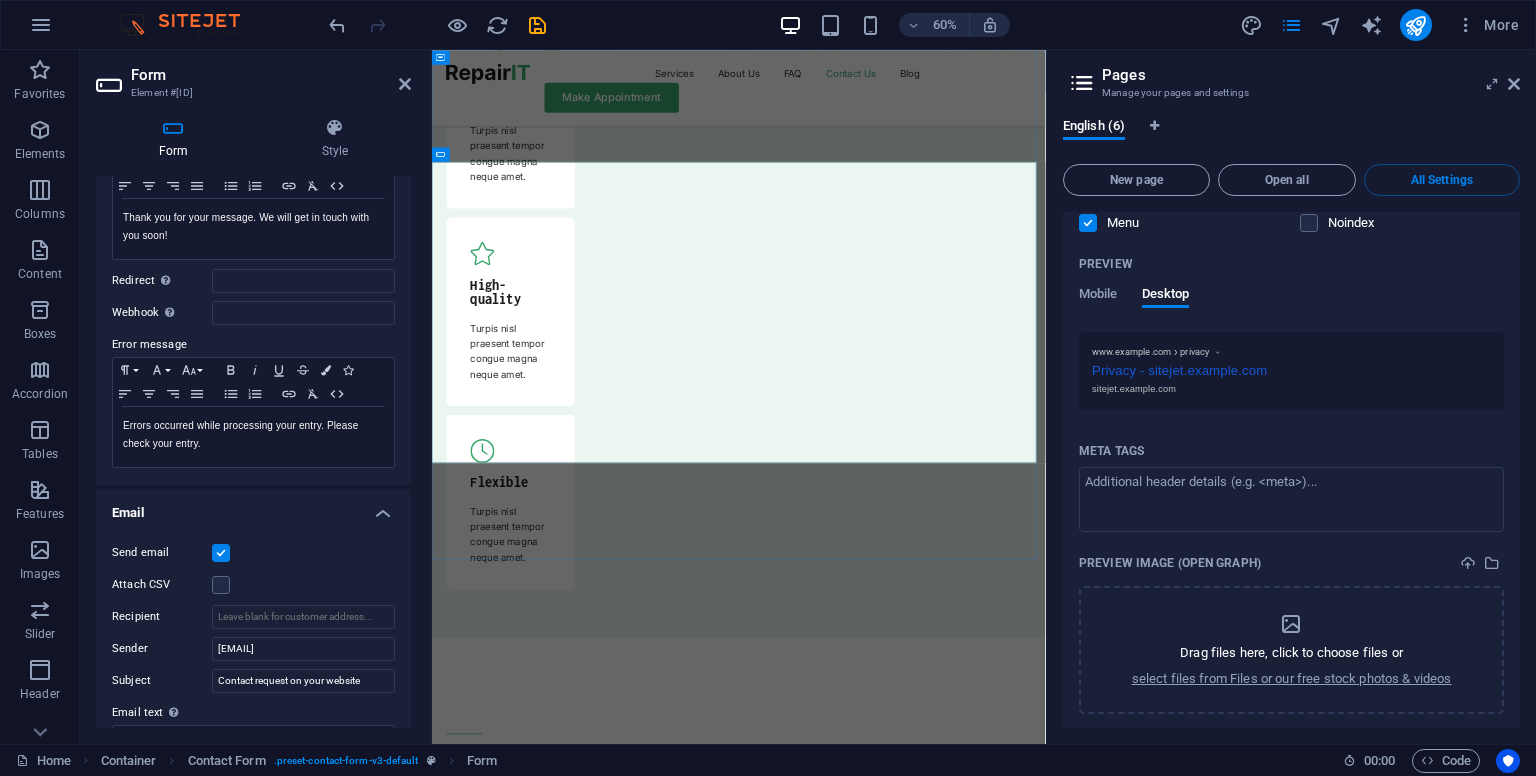 scroll, scrollTop: 3690, scrollLeft: 0, axis: vertical 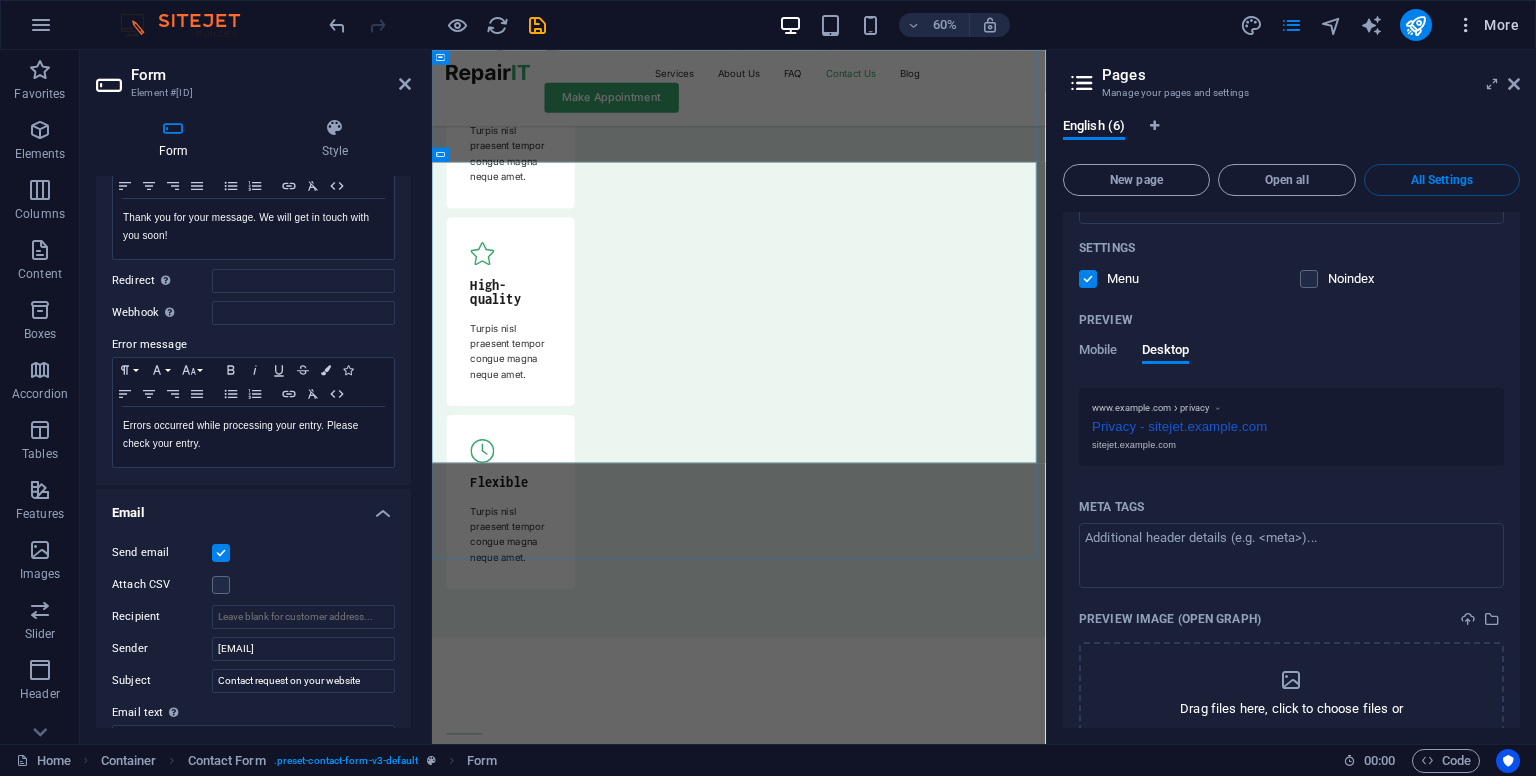 click on "More" at bounding box center (1487, 25) 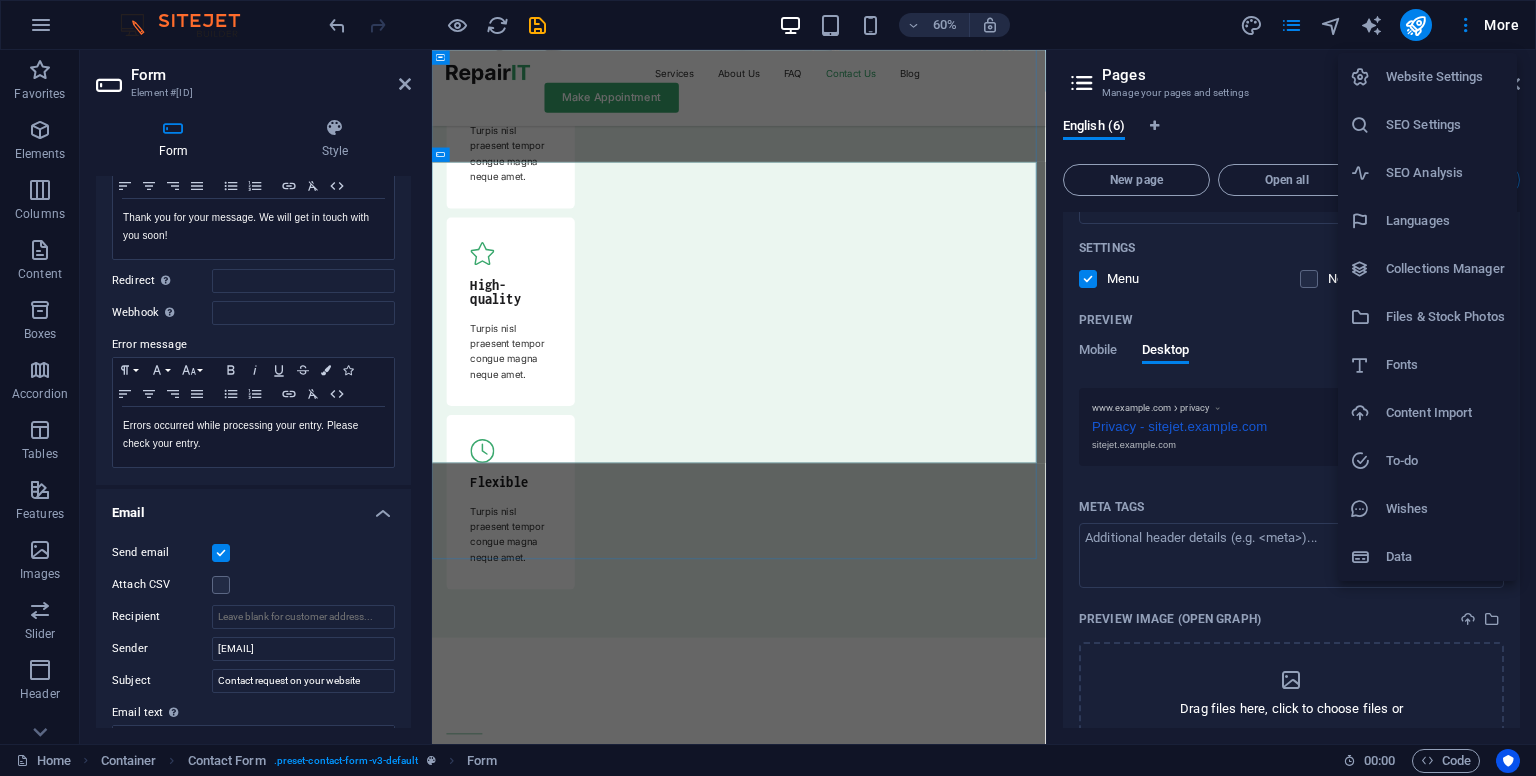click on "SEO Settings" at bounding box center [1427, 125] 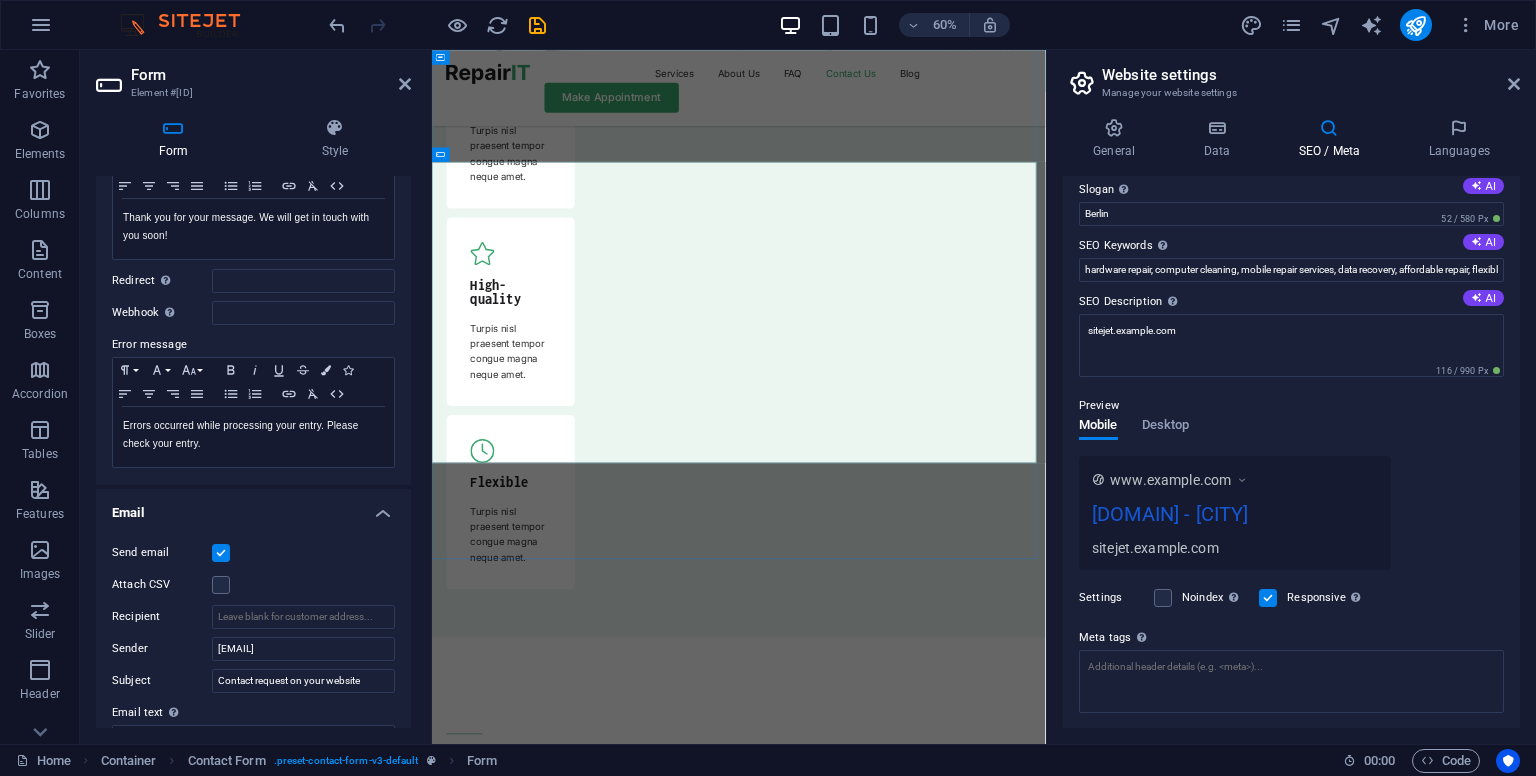 scroll, scrollTop: 182, scrollLeft: 0, axis: vertical 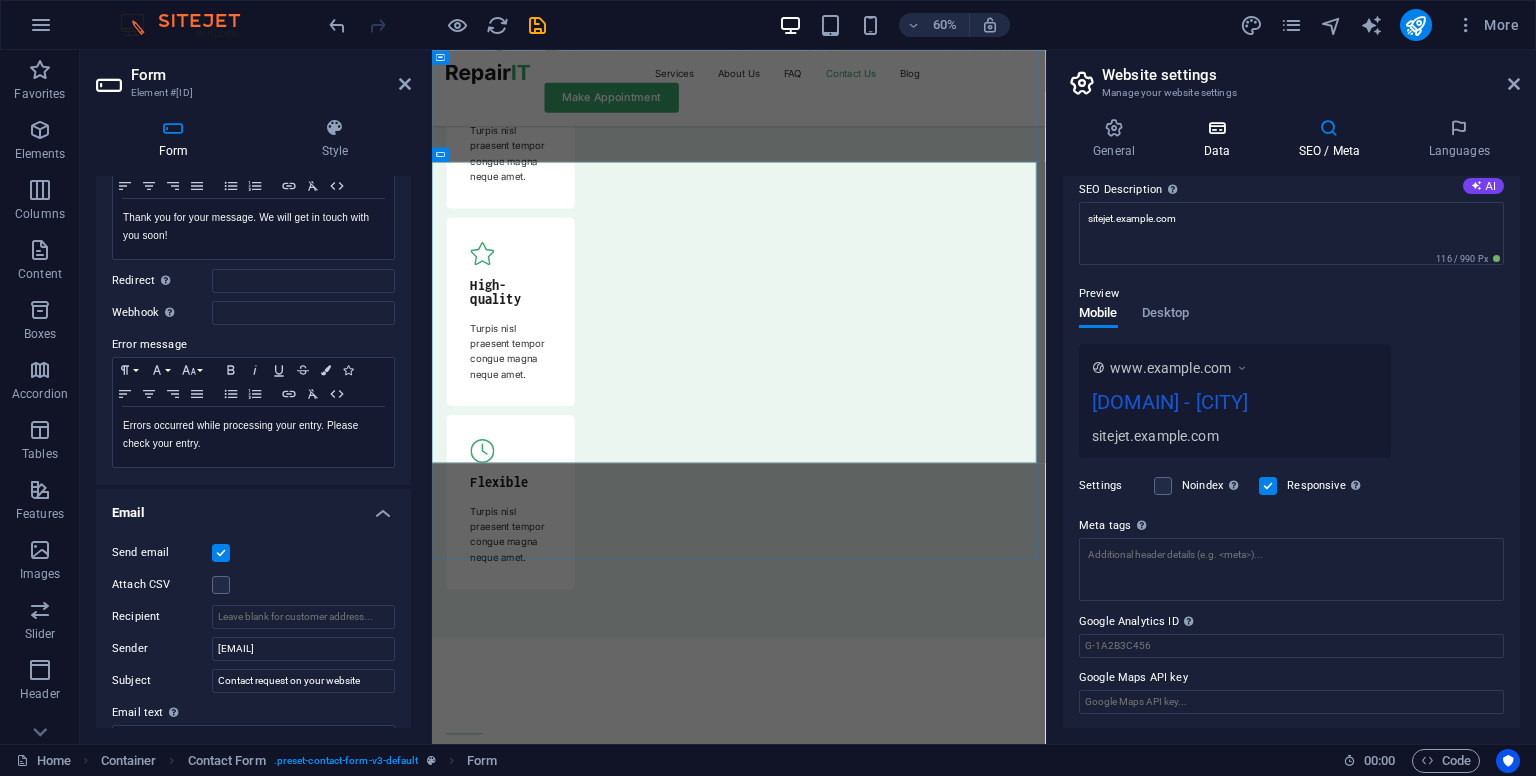 click on "Data" at bounding box center (1220, 139) 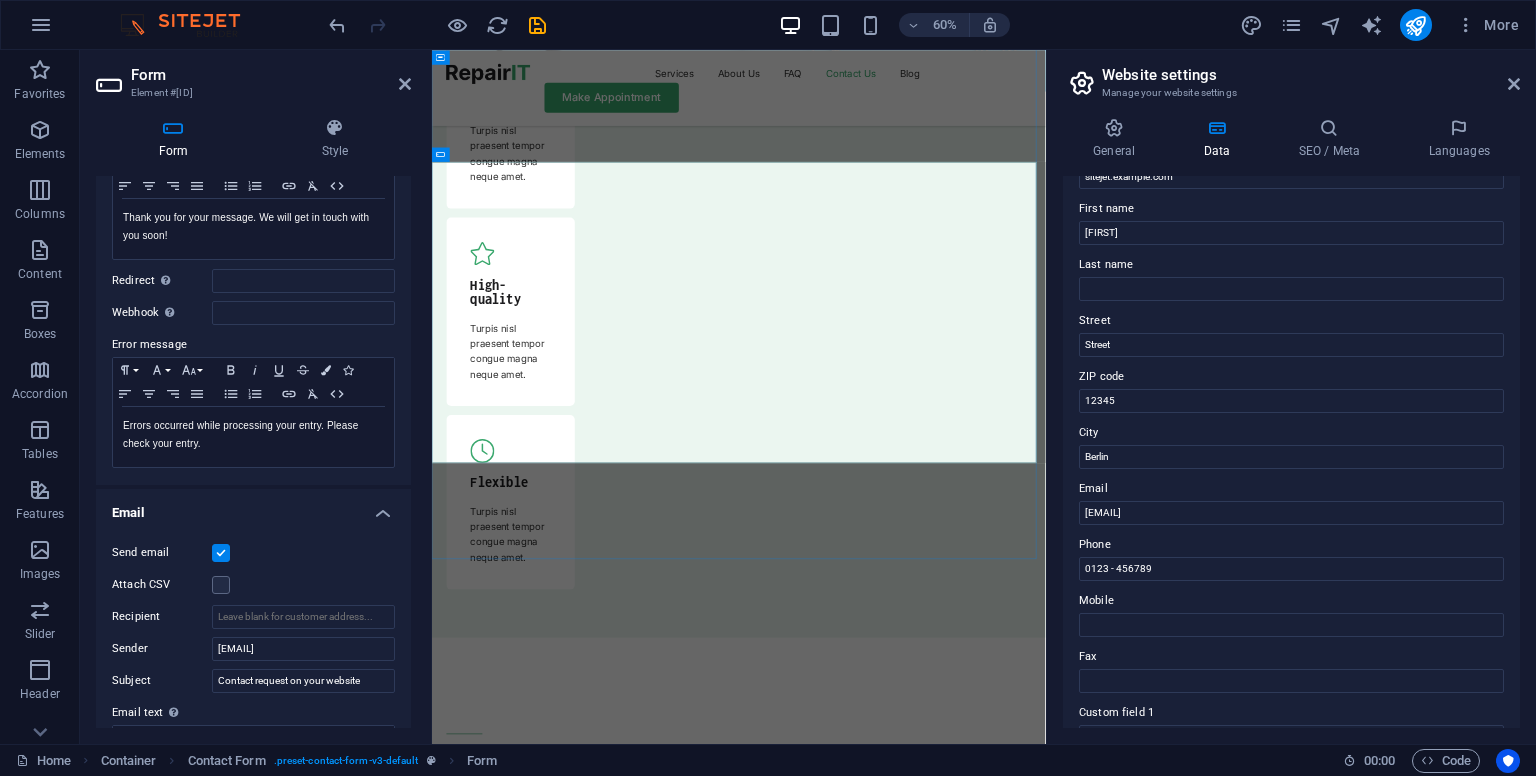scroll, scrollTop: 0, scrollLeft: 0, axis: both 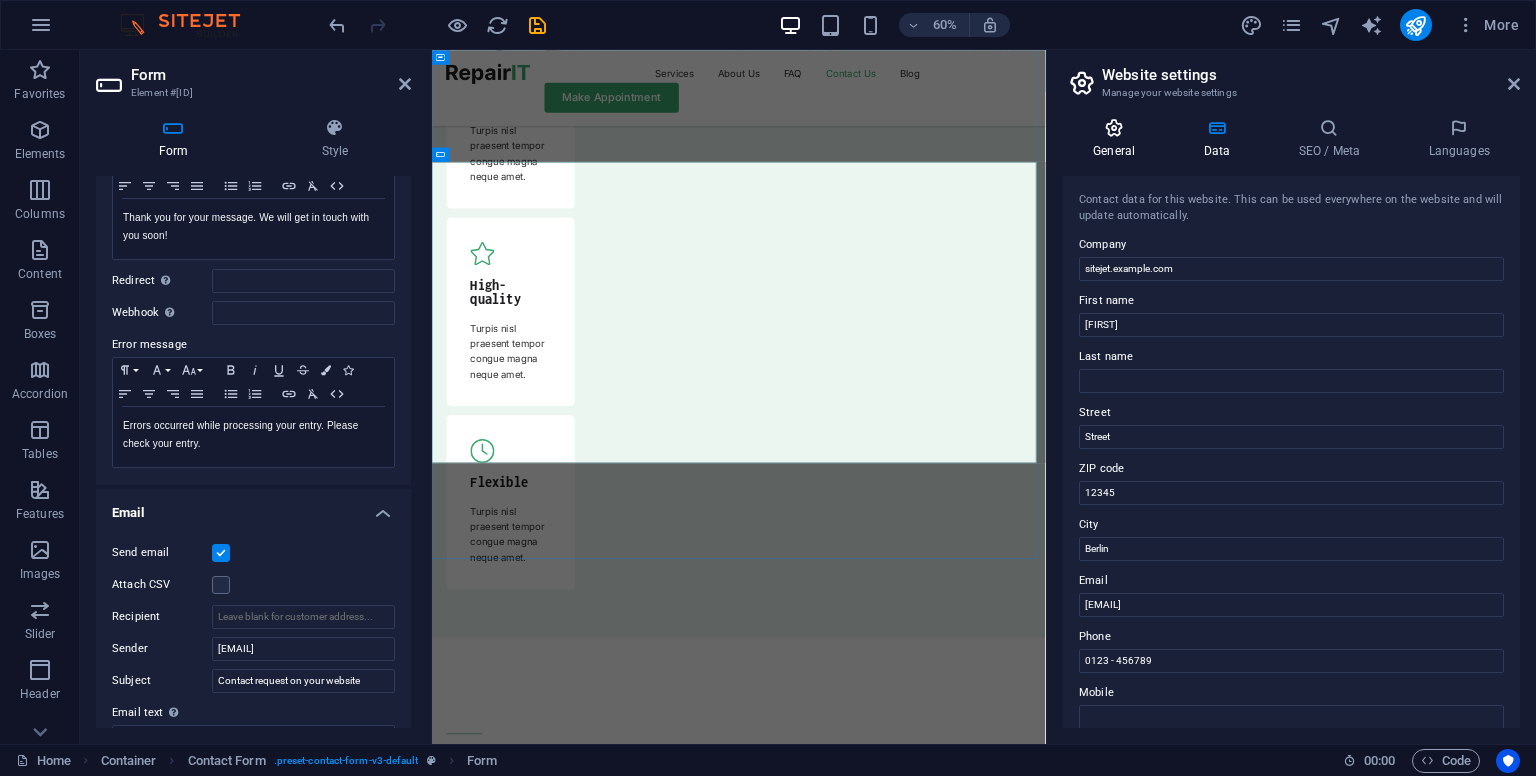 click on "General" at bounding box center [1118, 139] 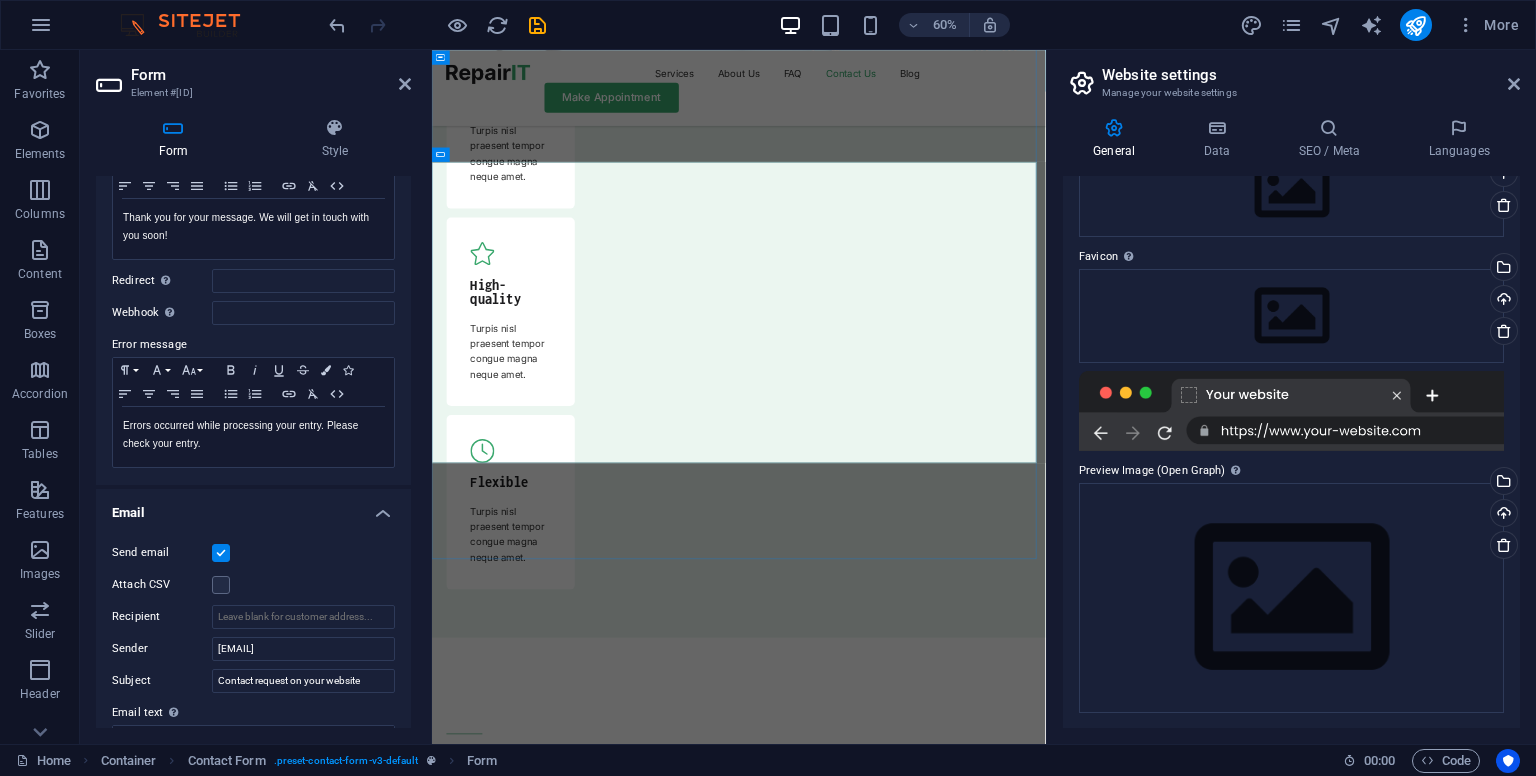 scroll, scrollTop: 0, scrollLeft: 0, axis: both 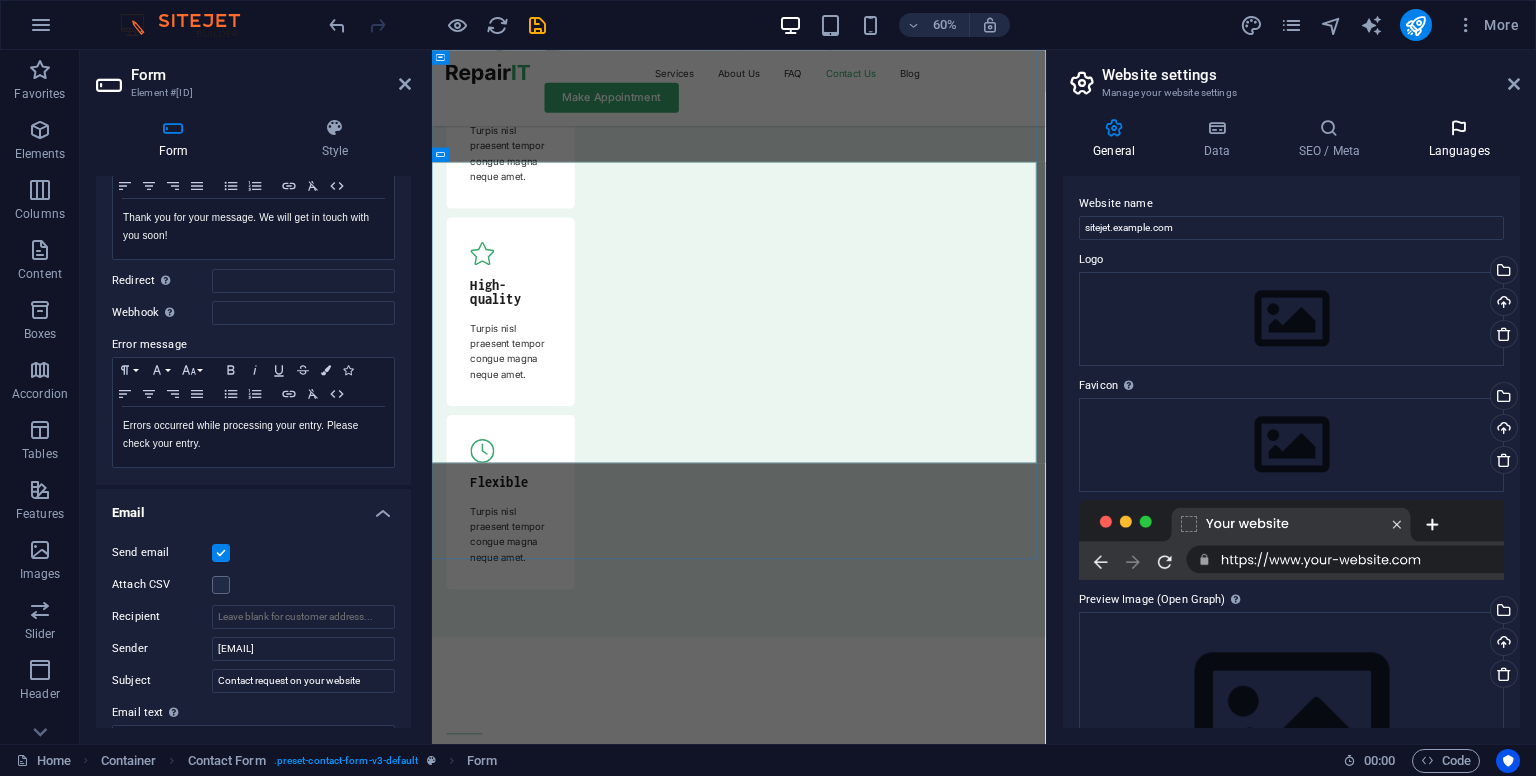 click at bounding box center [1459, 128] 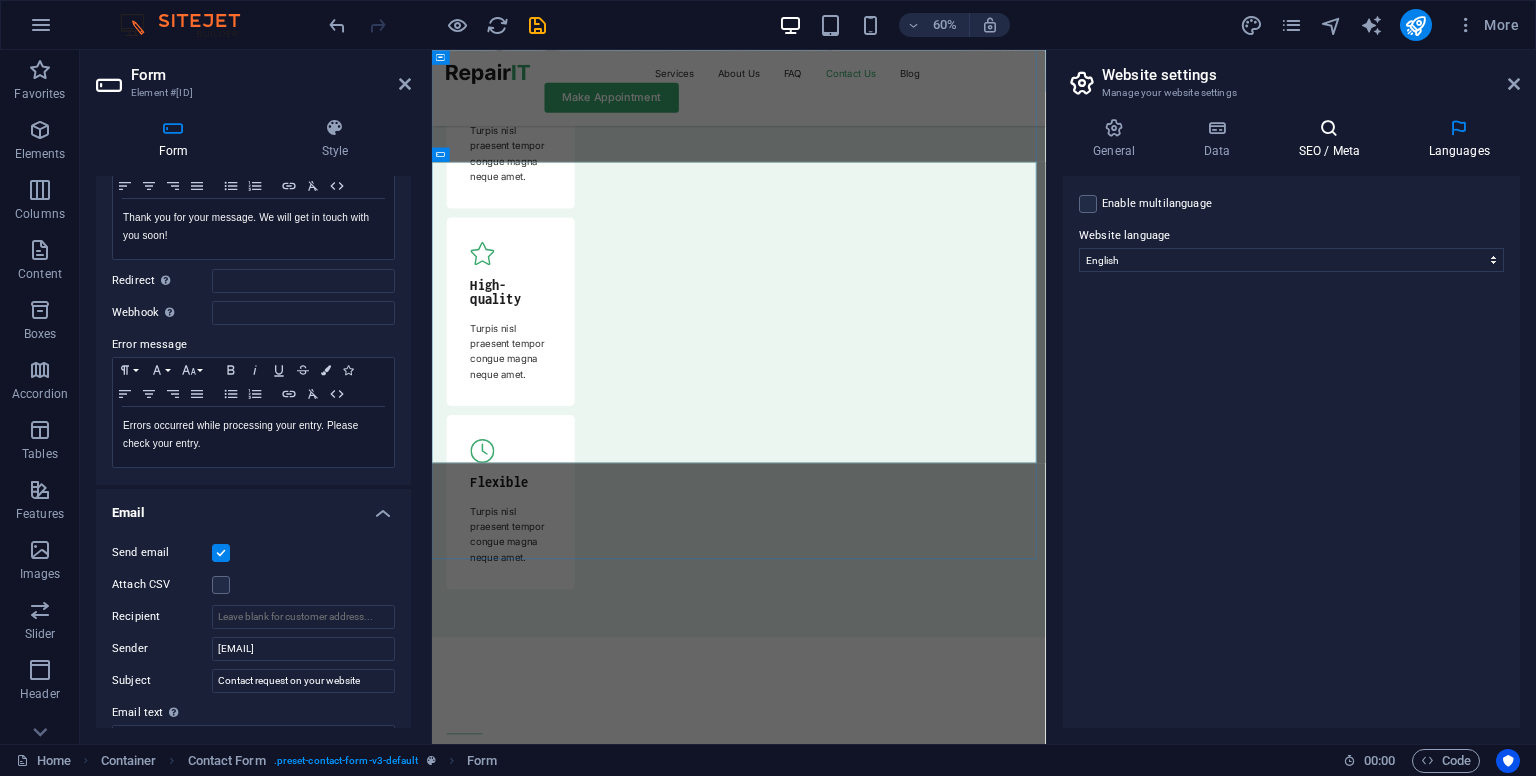 click at bounding box center [1329, 128] 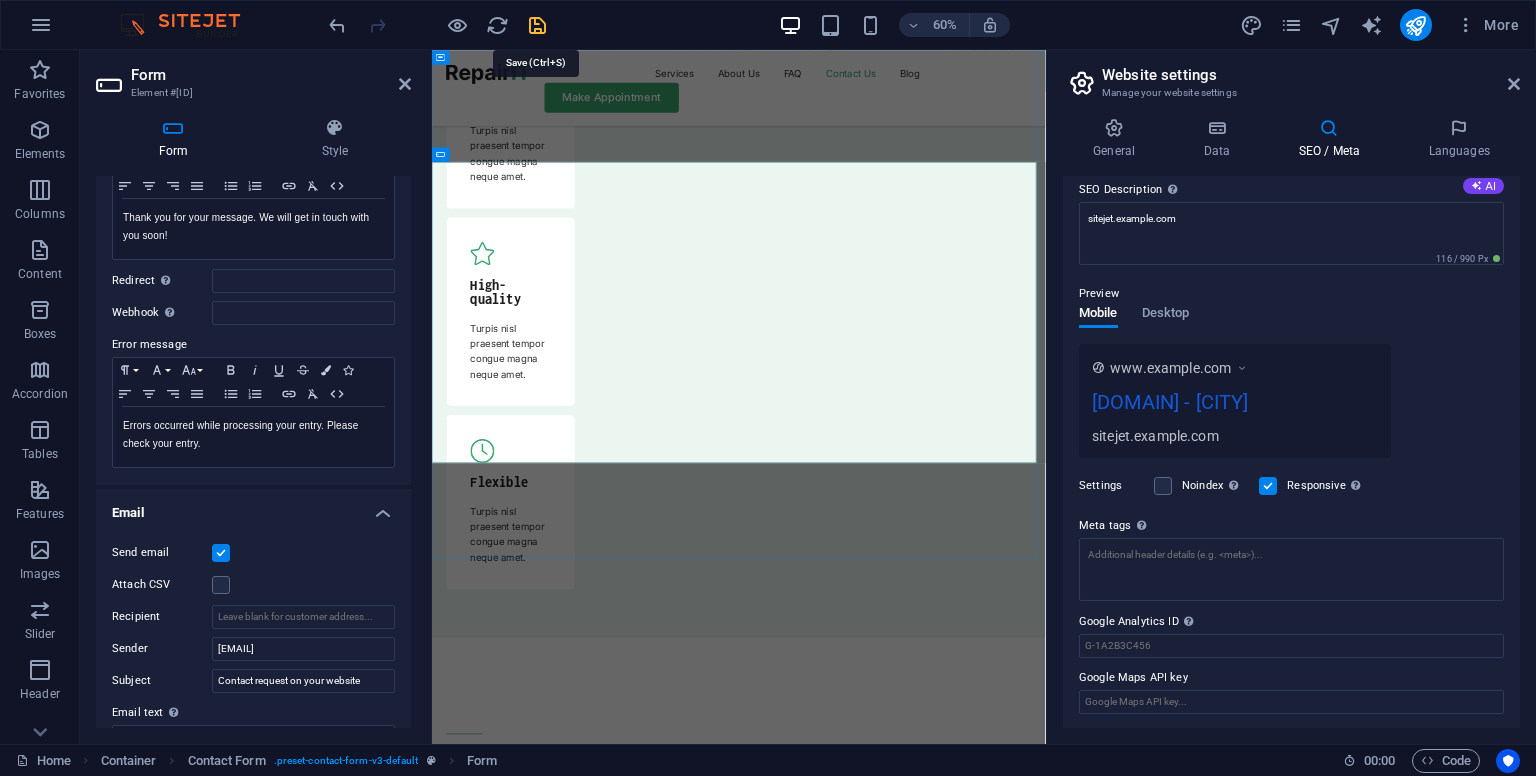 click at bounding box center (537, 25) 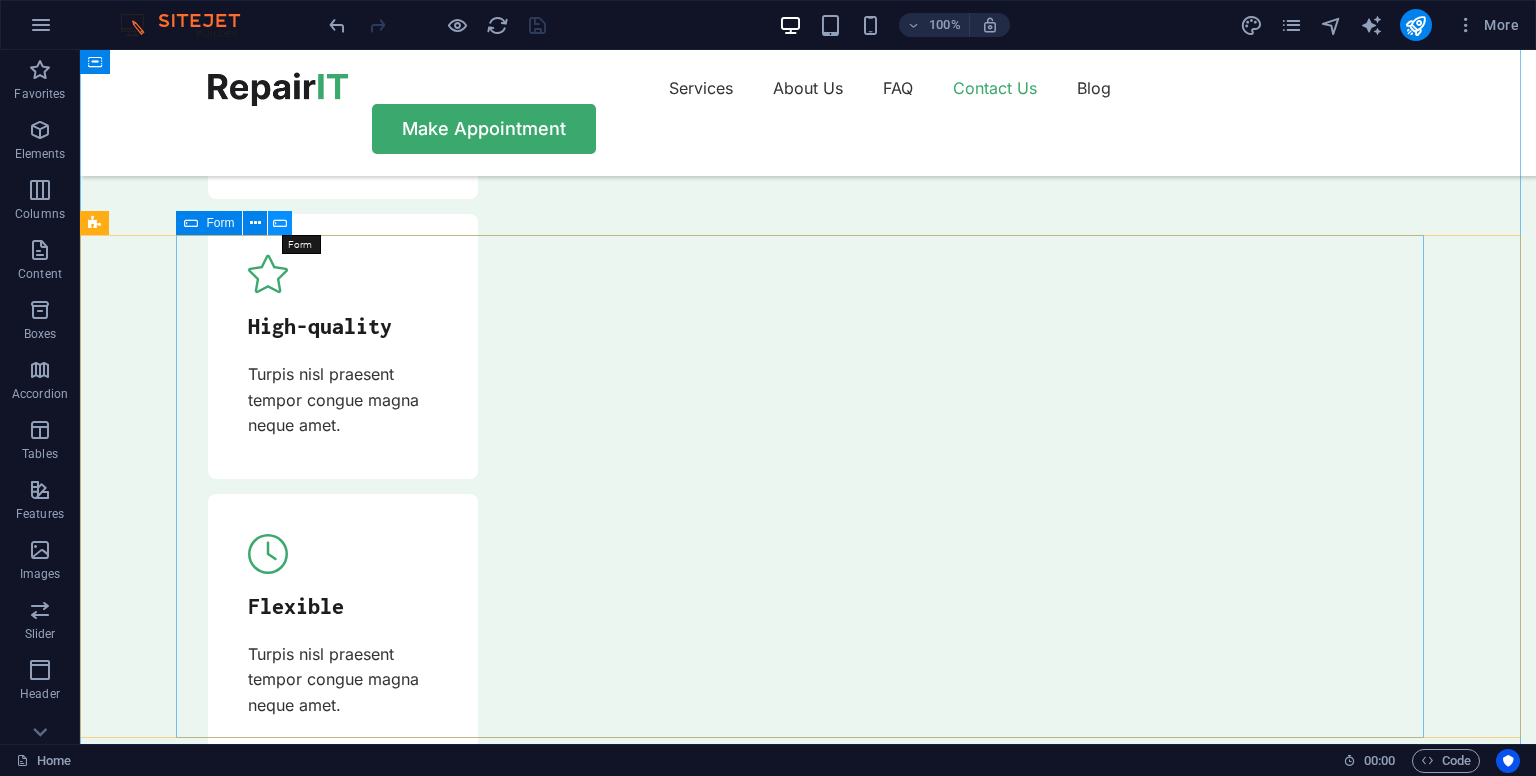 click at bounding box center [280, 223] 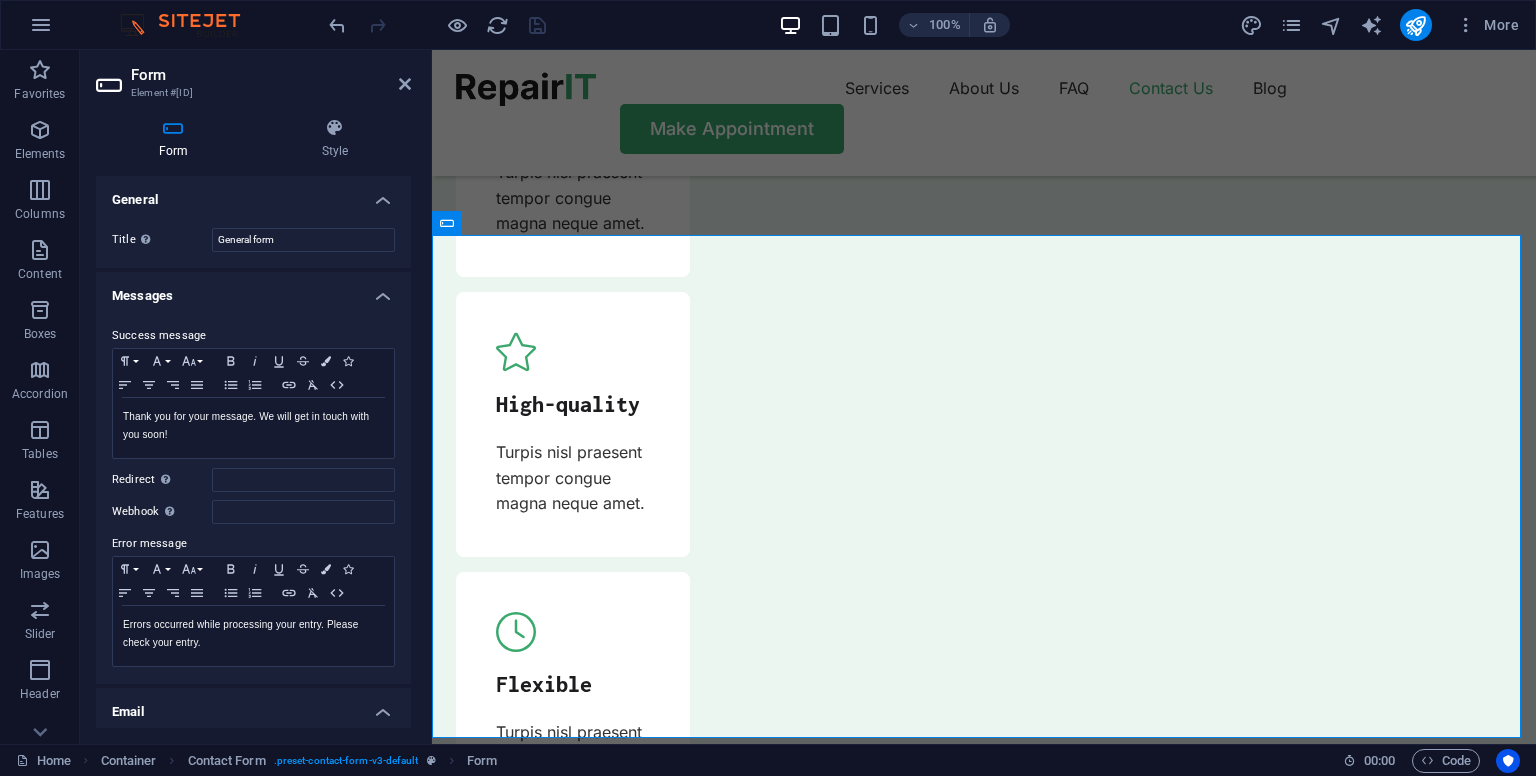 scroll, scrollTop: 6662, scrollLeft: 0, axis: vertical 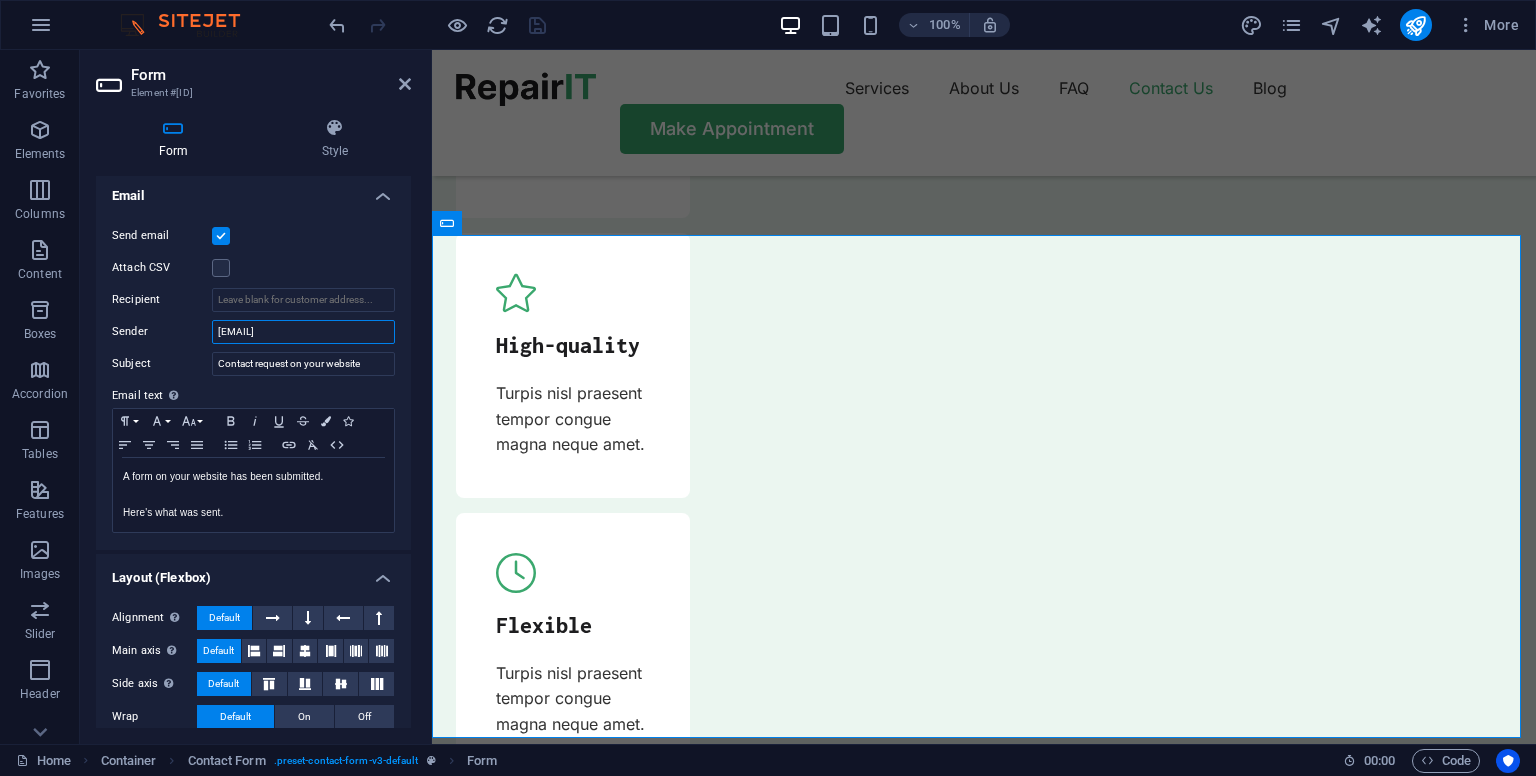 drag, startPoint x: 336, startPoint y: 331, endPoint x: 264, endPoint y: 333, distance: 72.02777 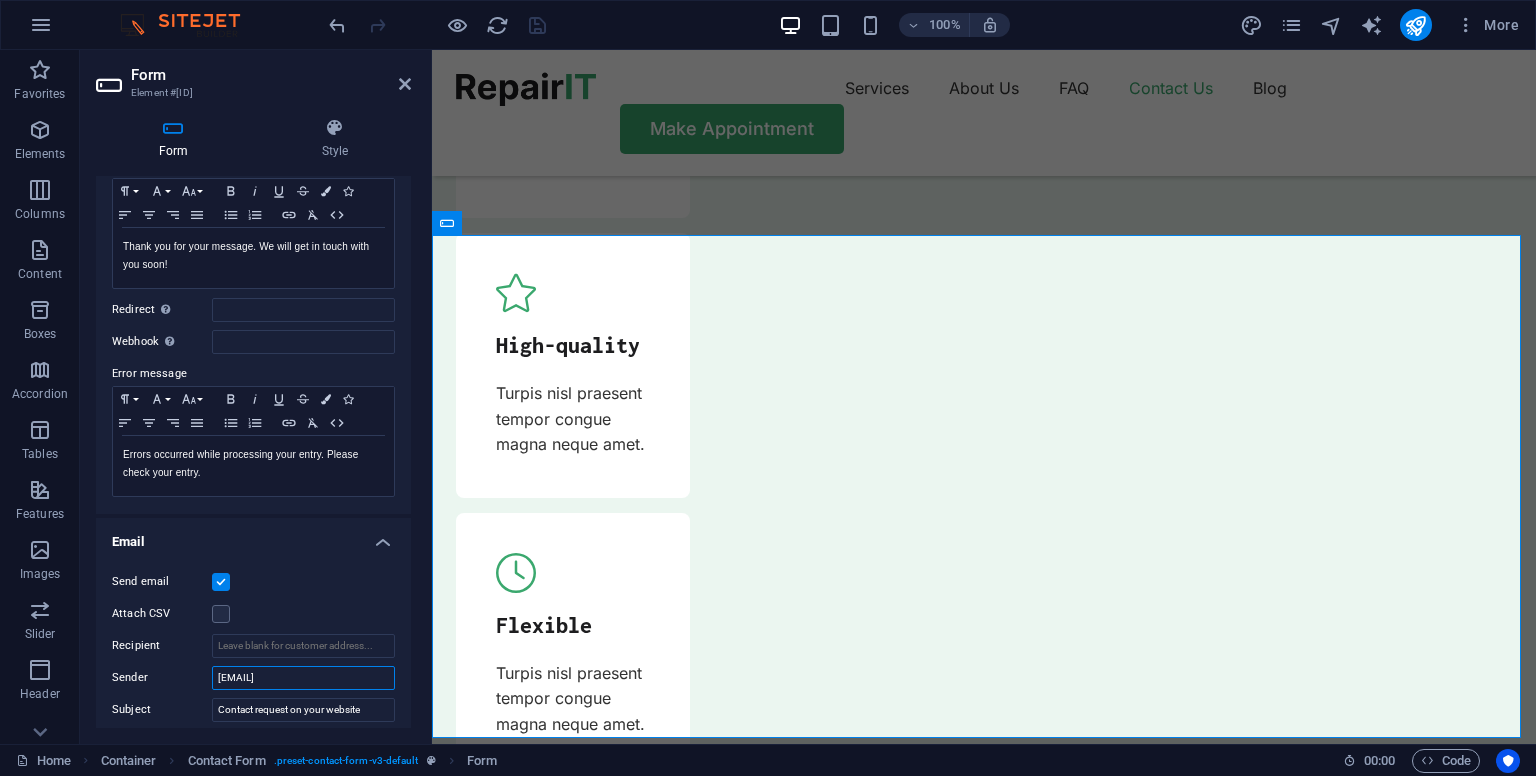 scroll, scrollTop: 0, scrollLeft: 0, axis: both 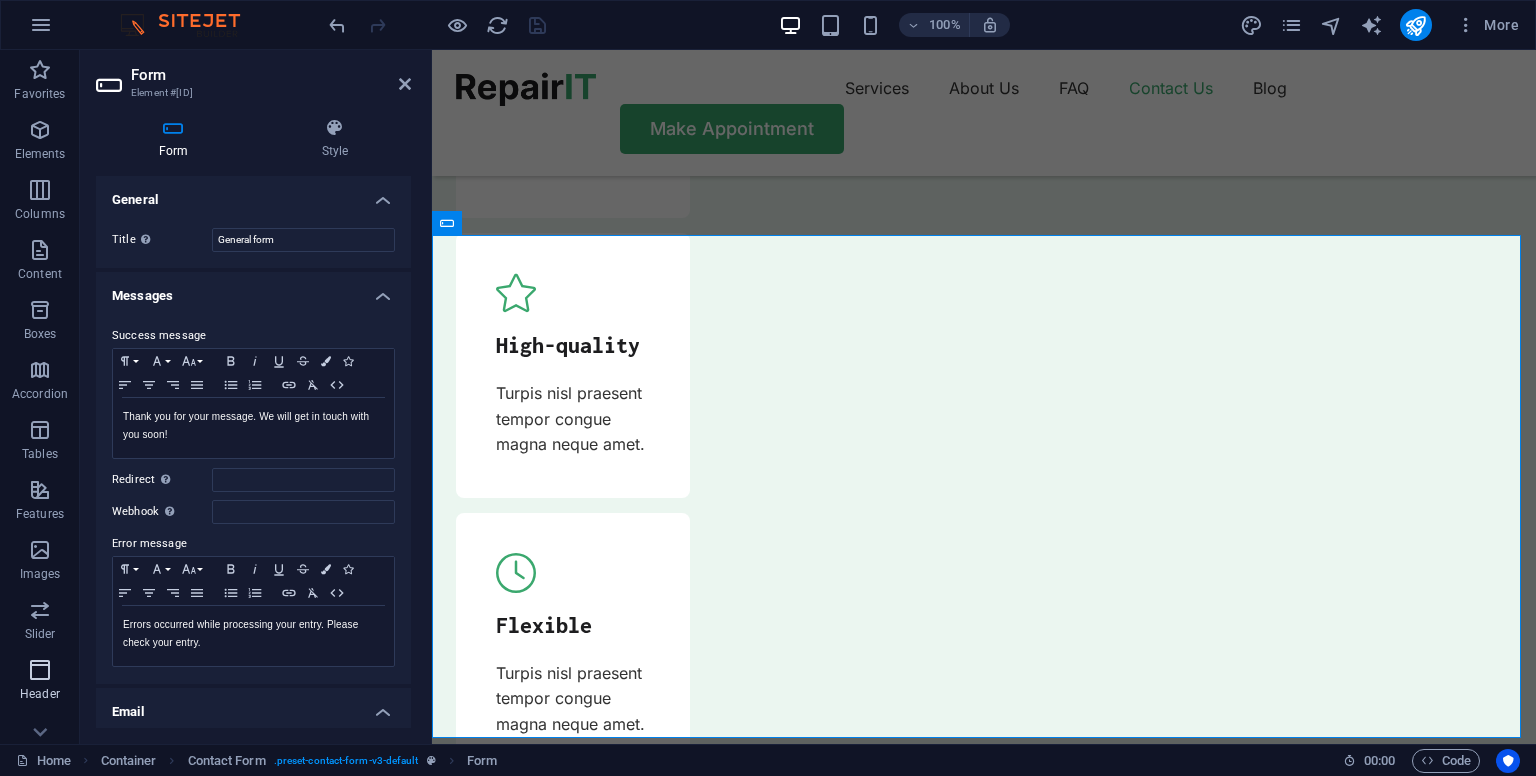 click on "Header" at bounding box center [40, 682] 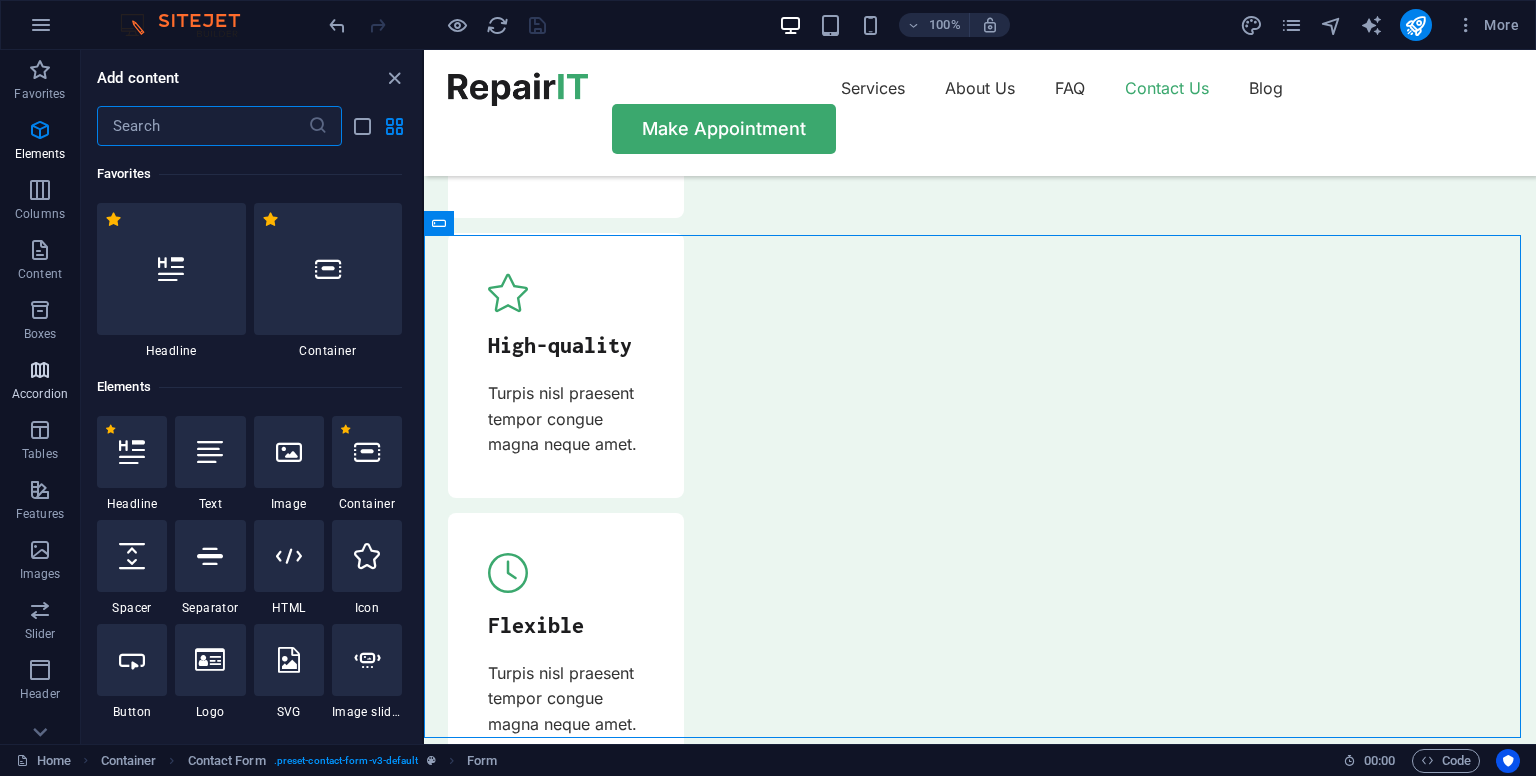 scroll, scrollTop: 12042, scrollLeft: 0, axis: vertical 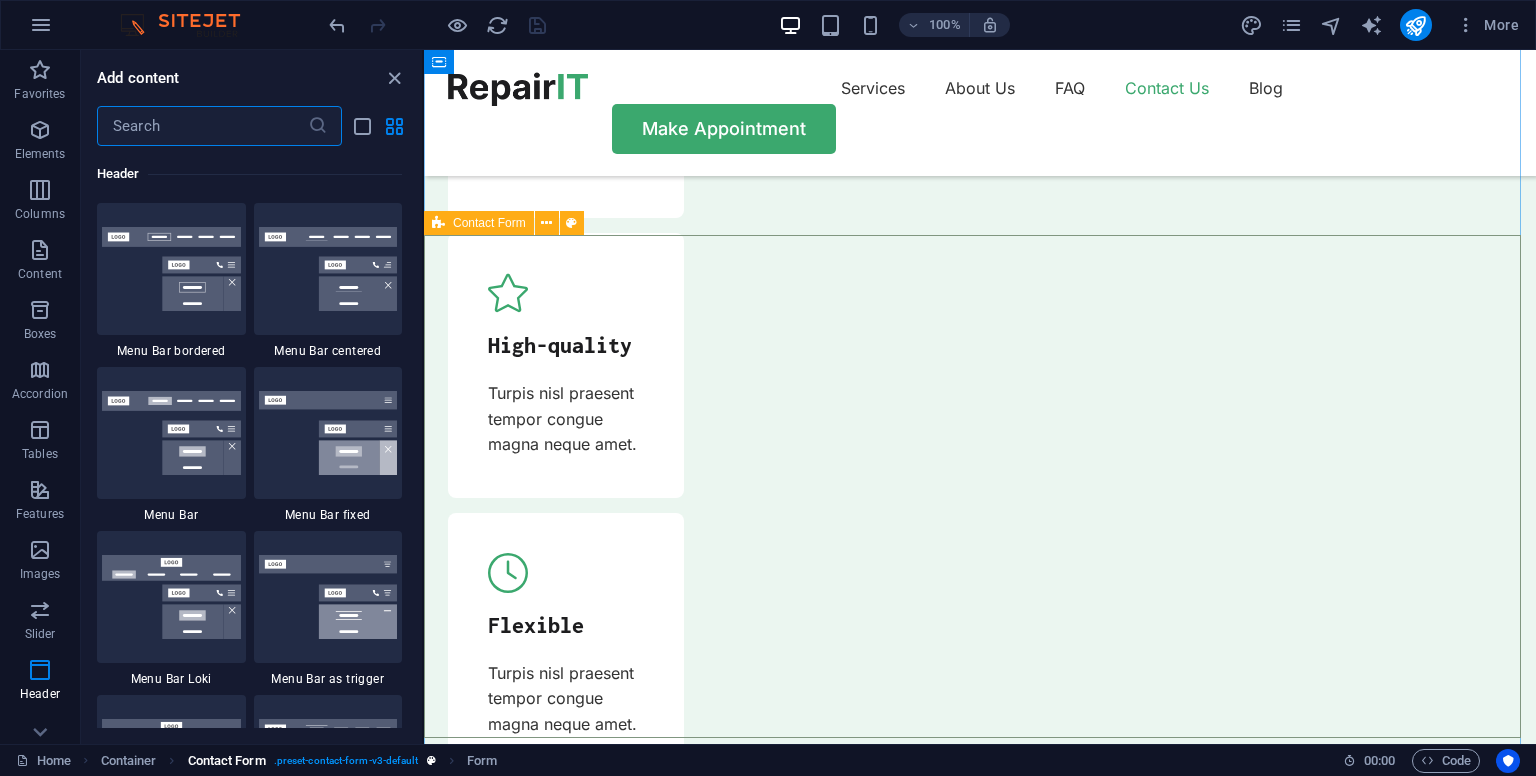 click on ". preset-contact-form-v3-default" at bounding box center [346, 761] 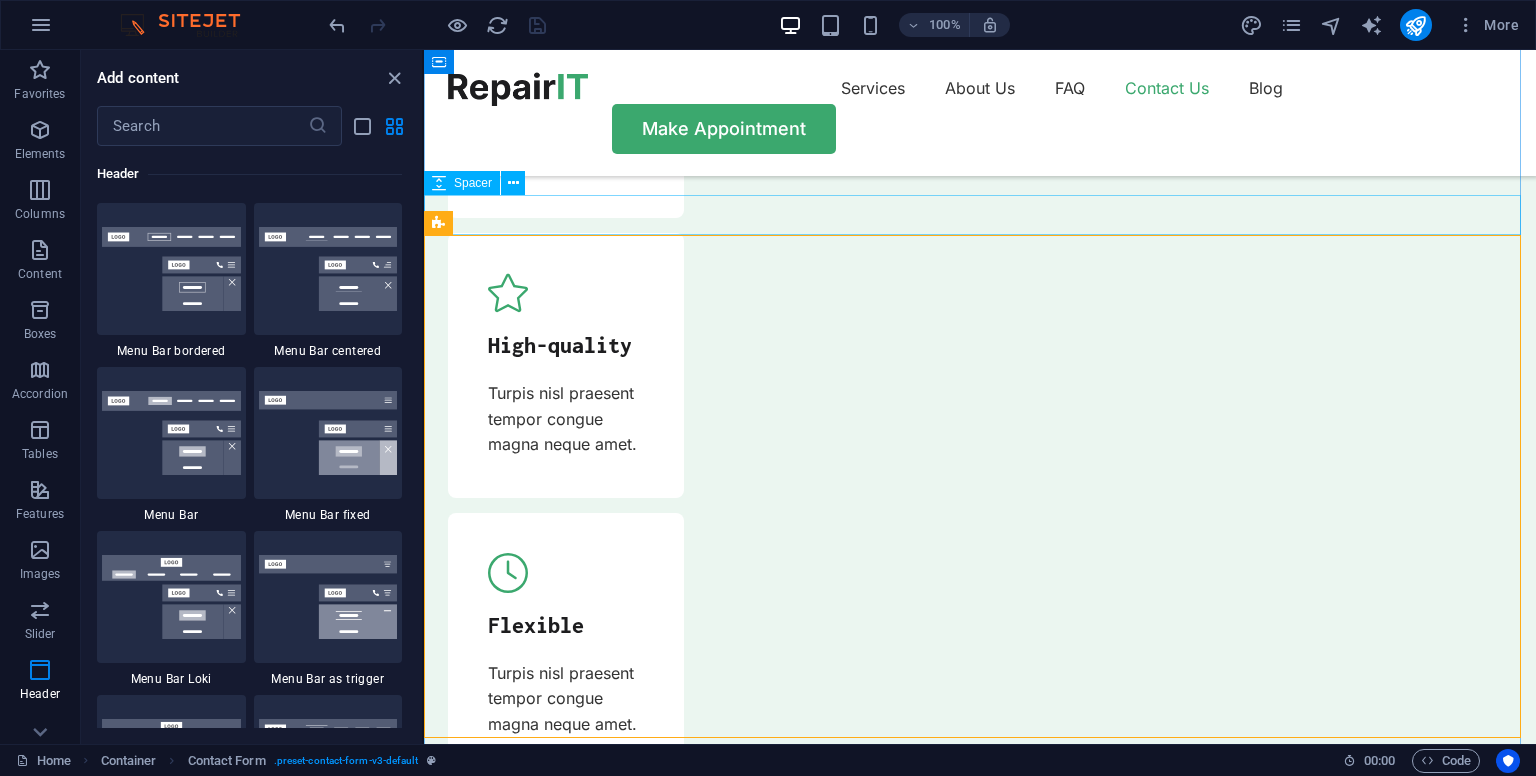 click at bounding box center [980, 7537] 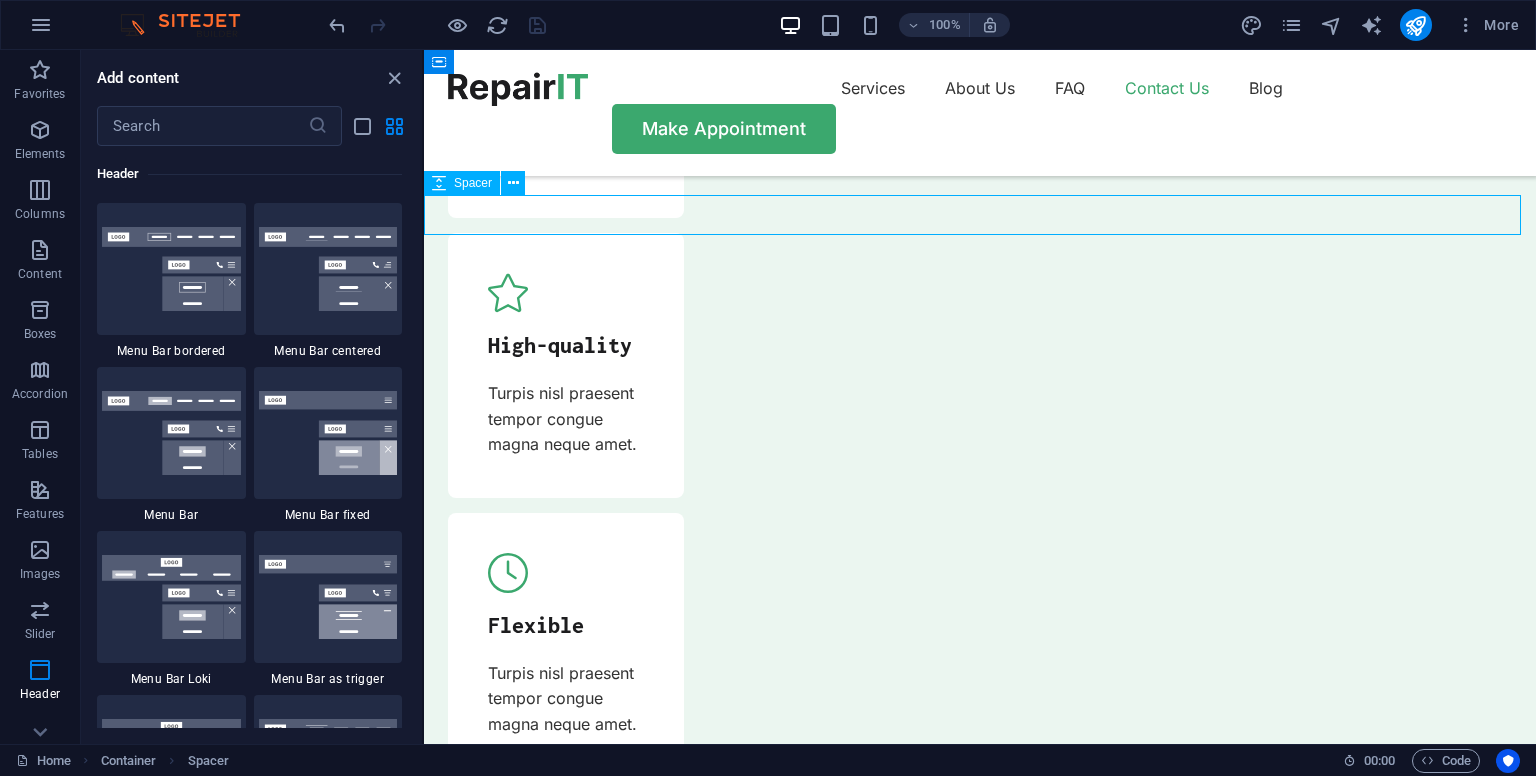 click at bounding box center (980, 7537) 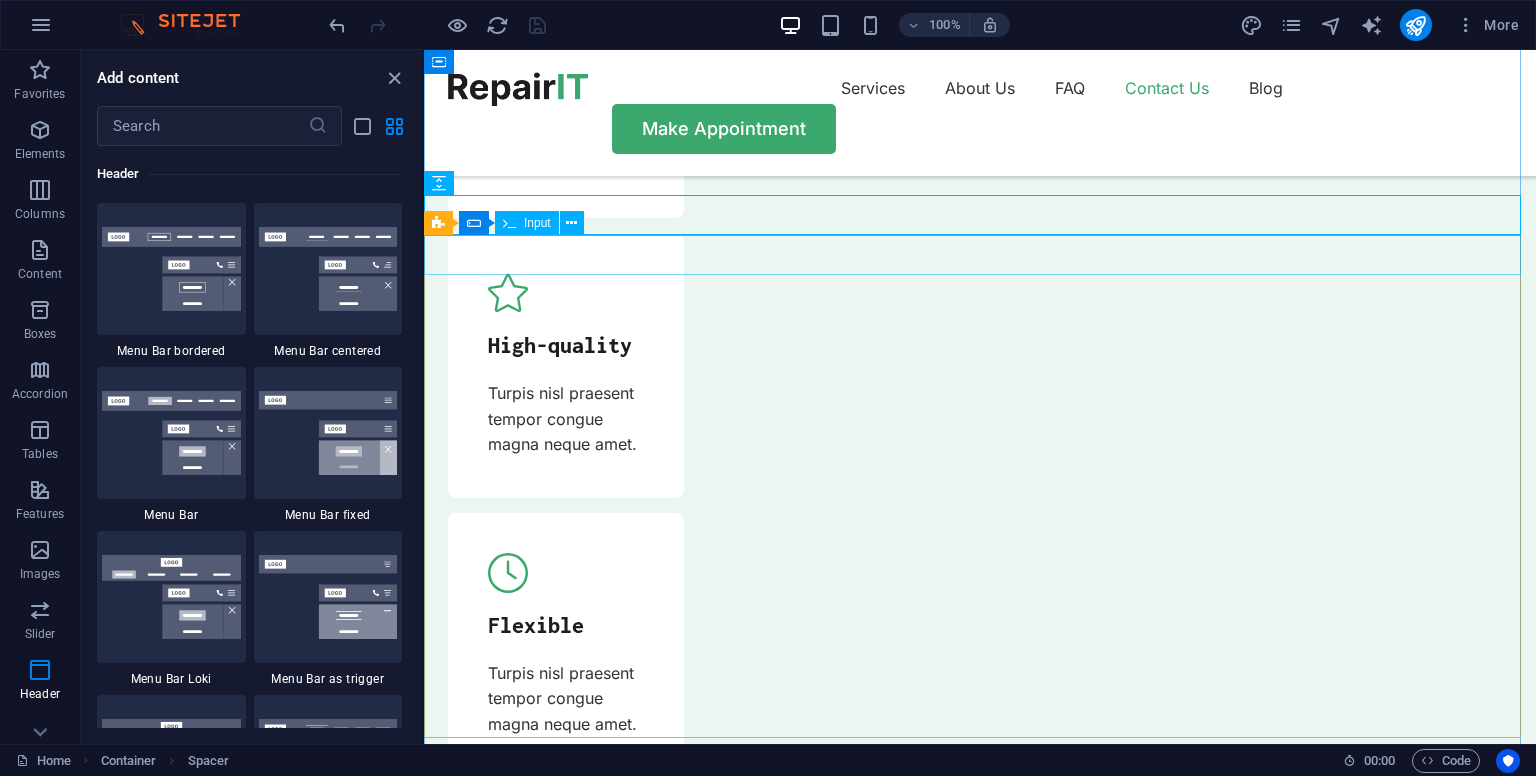 click at bounding box center (980, 7579) 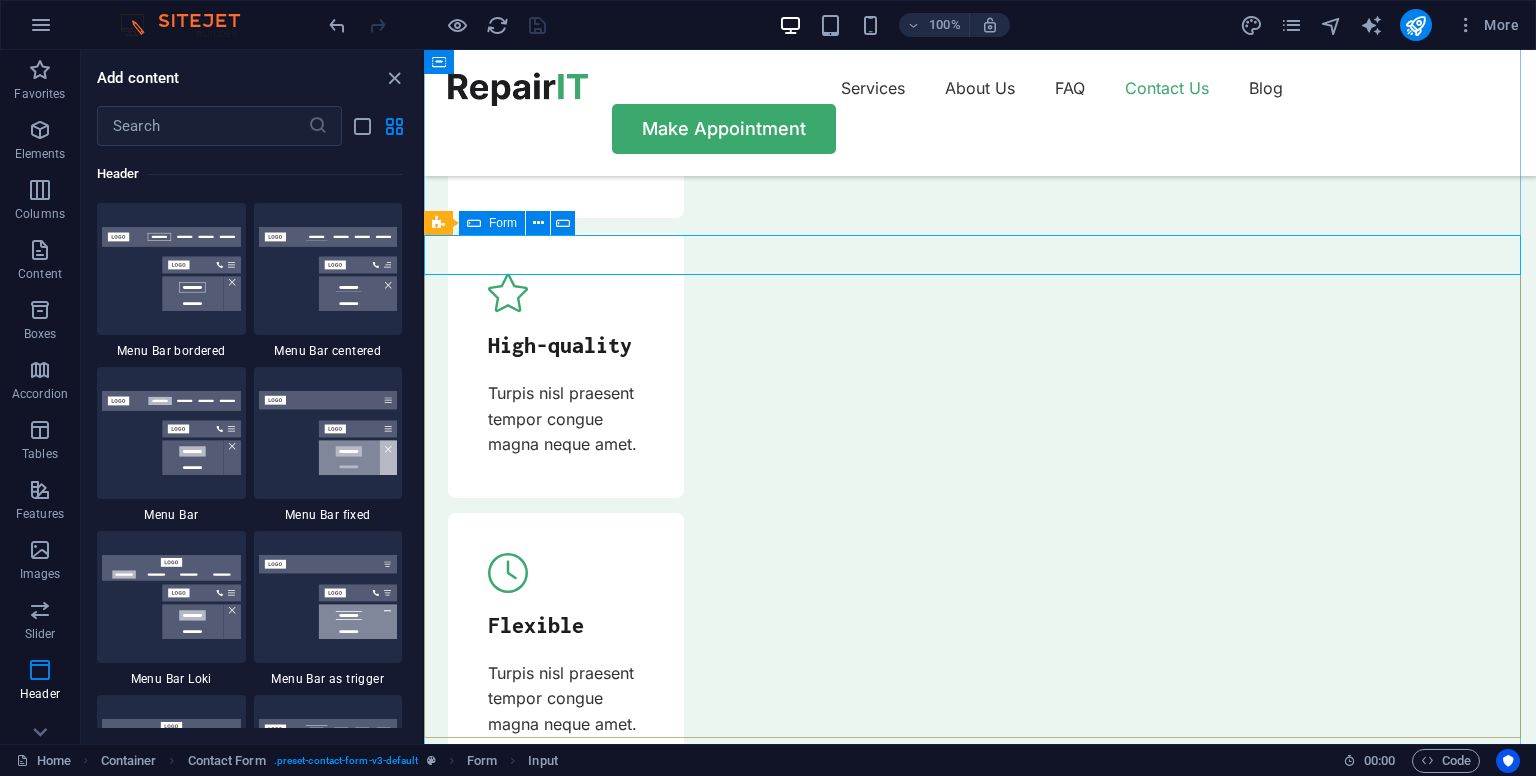 click at bounding box center [474, 223] 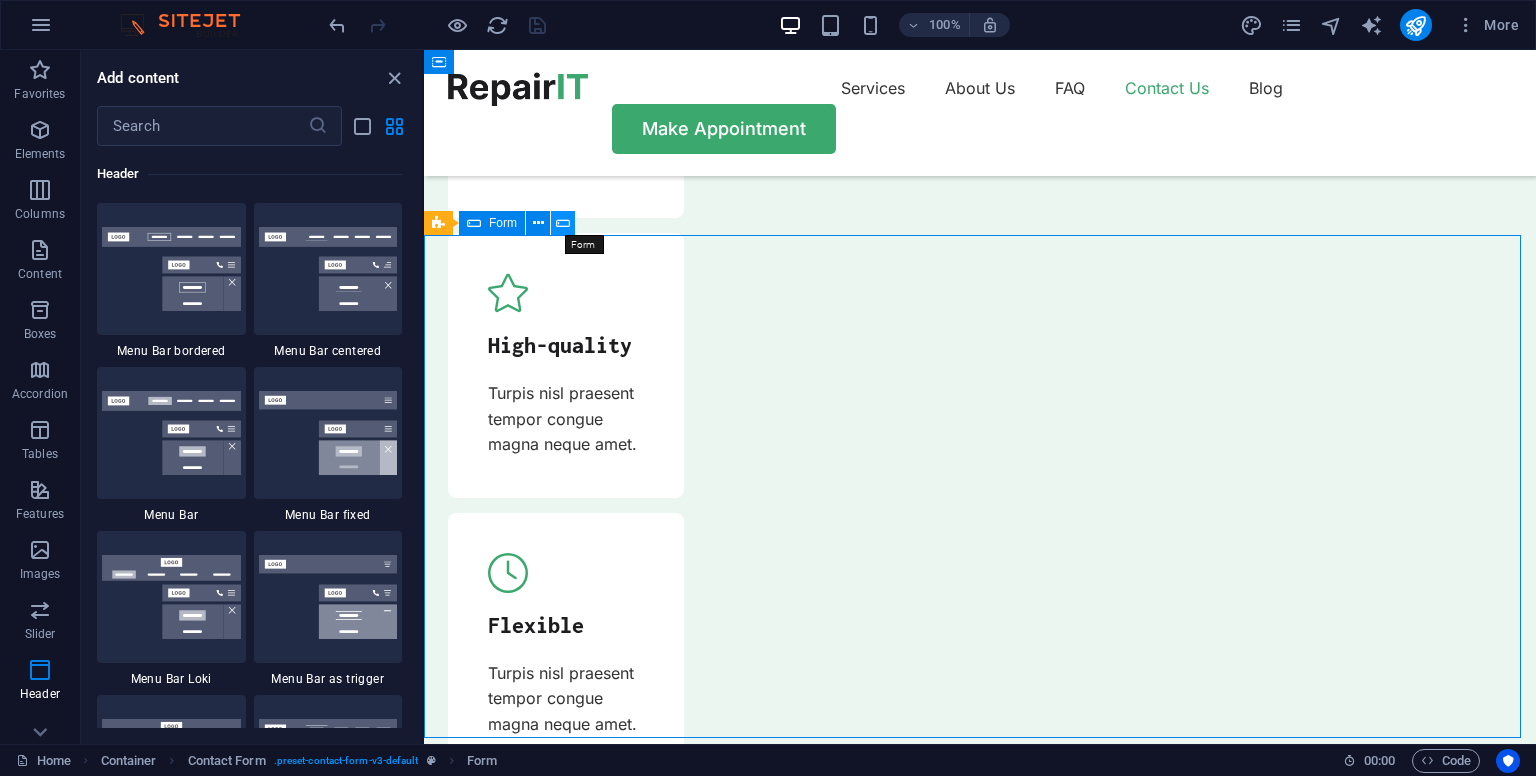 click at bounding box center (563, 223) 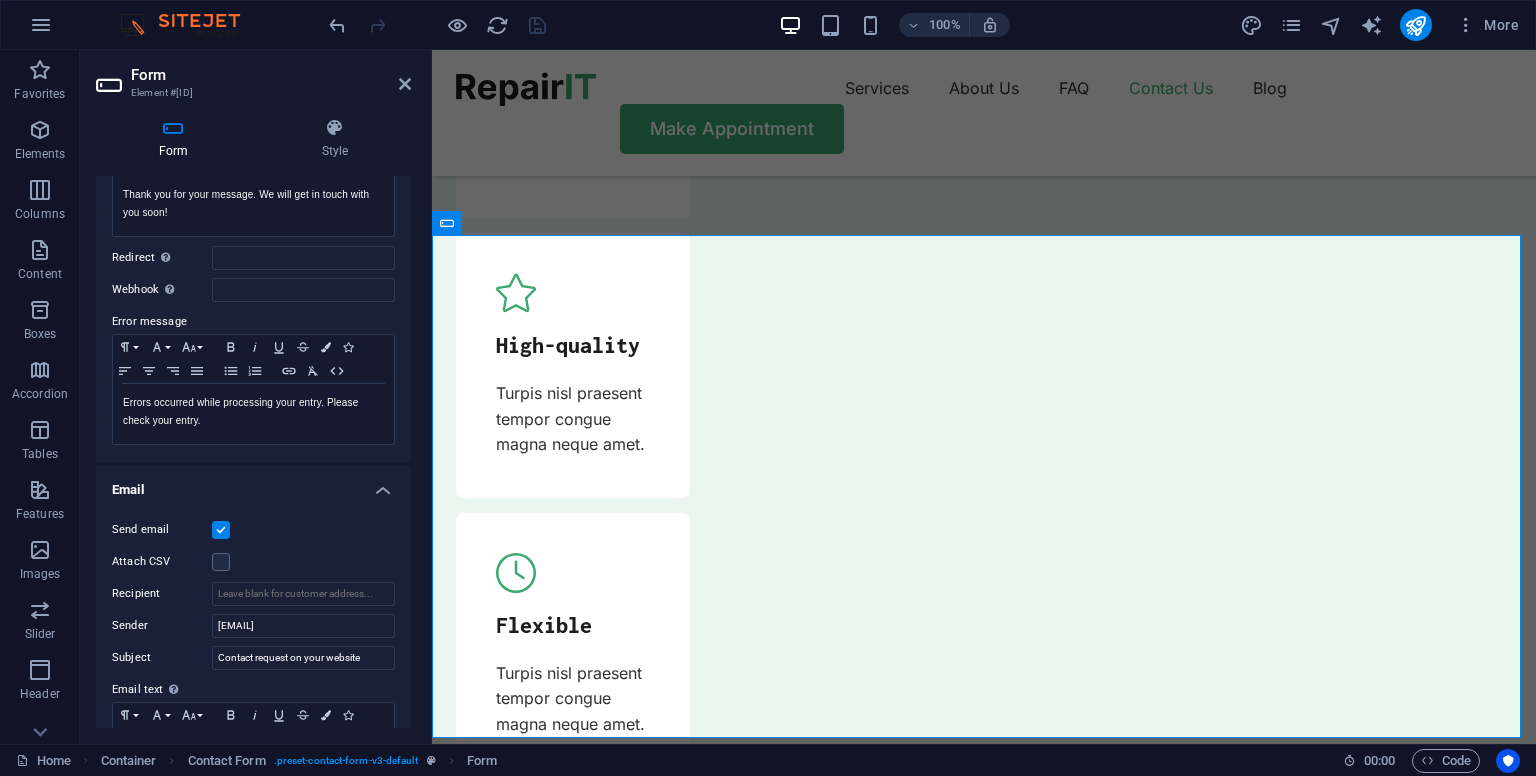 scroll, scrollTop: 0, scrollLeft: 0, axis: both 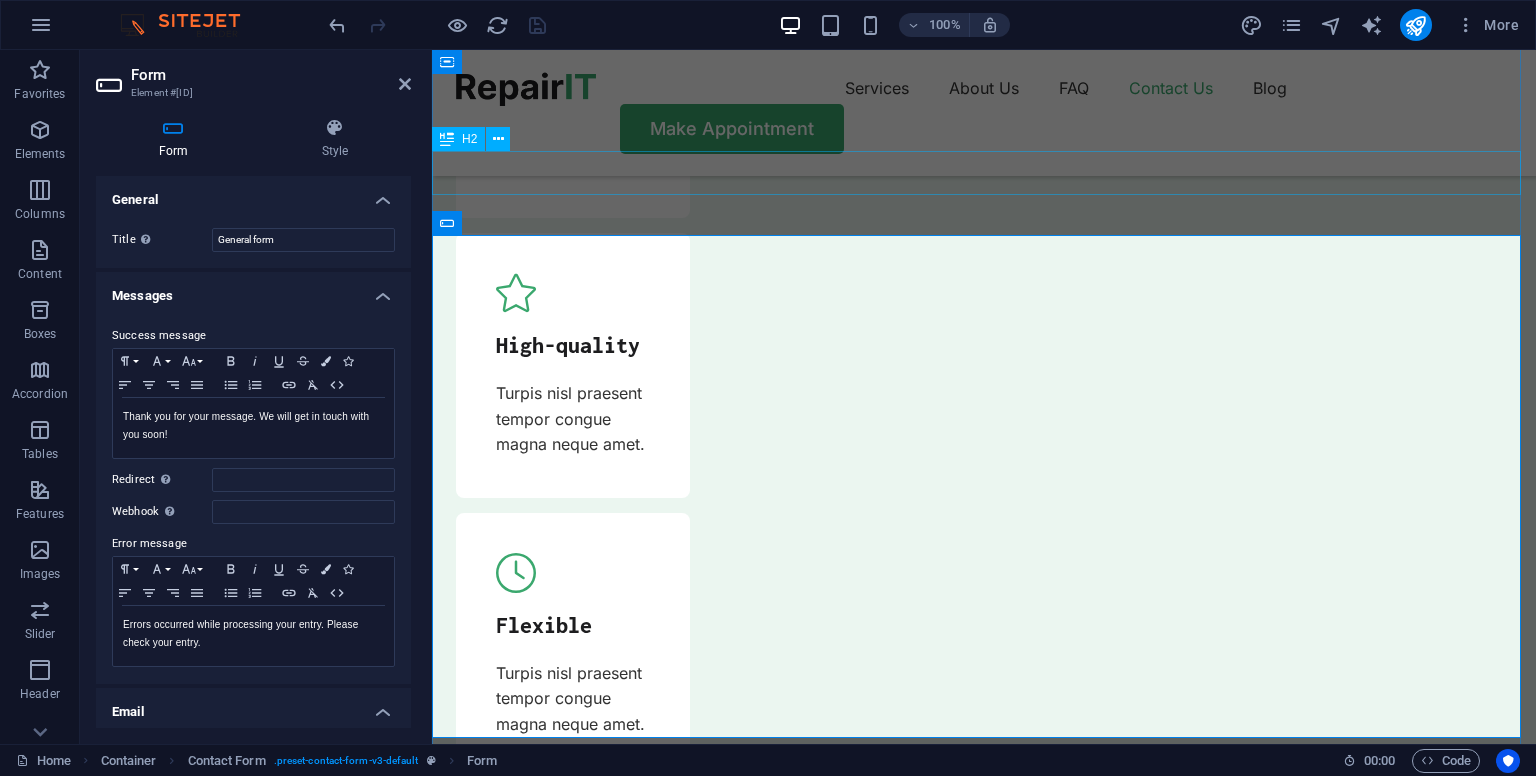 click on "Contact Us" at bounding box center [984, 7492] 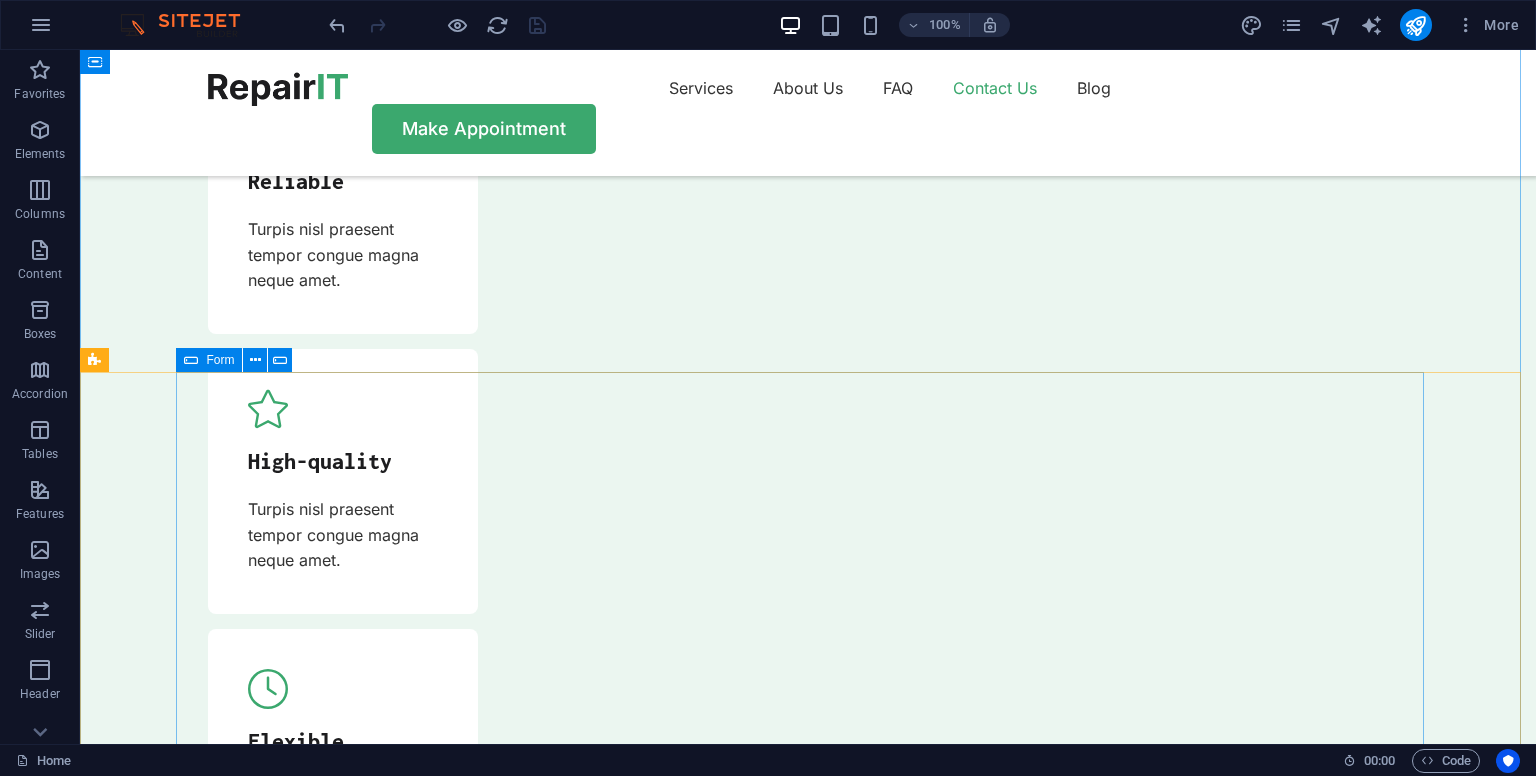 scroll, scrollTop: 6464, scrollLeft: 0, axis: vertical 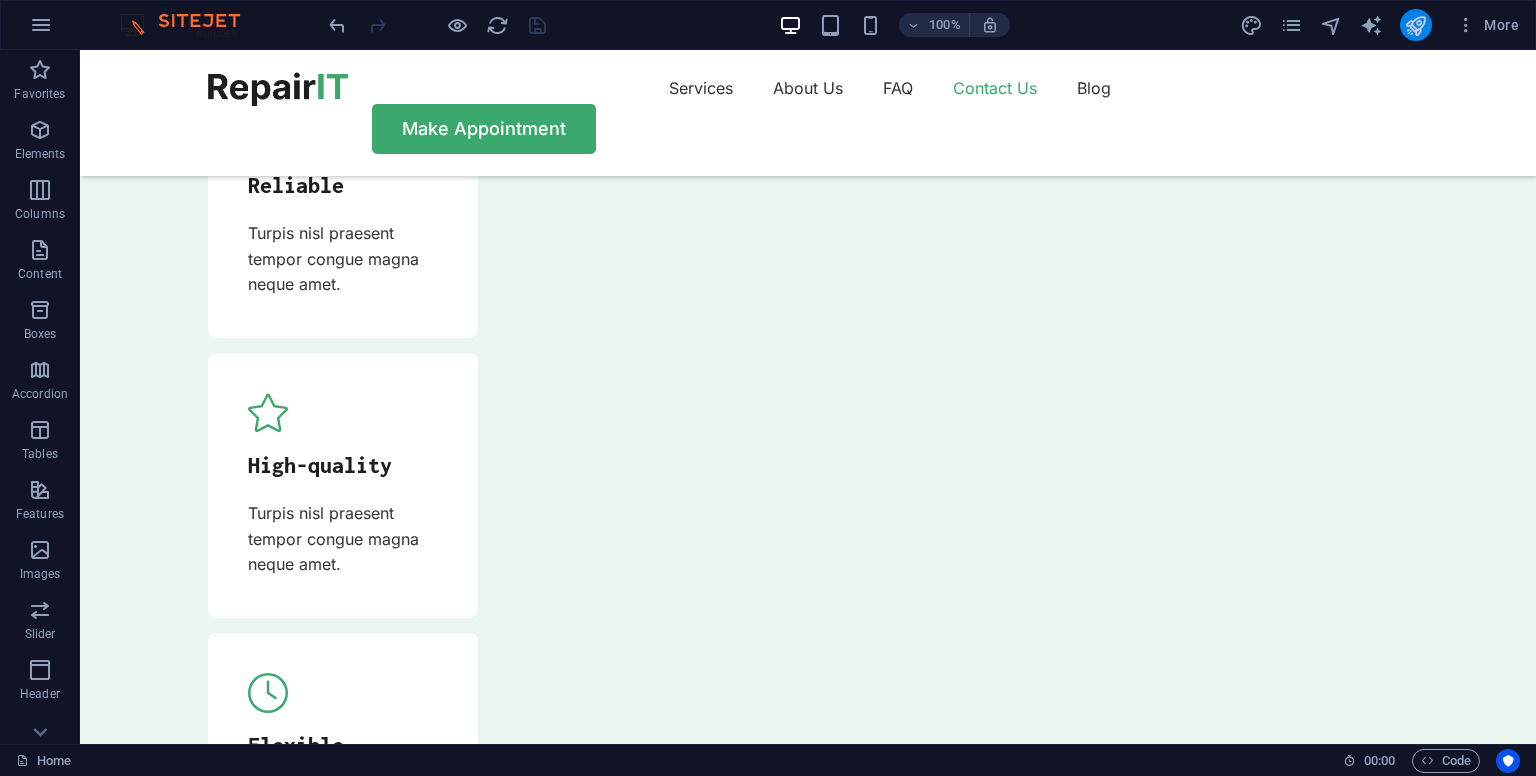click at bounding box center [1416, 25] 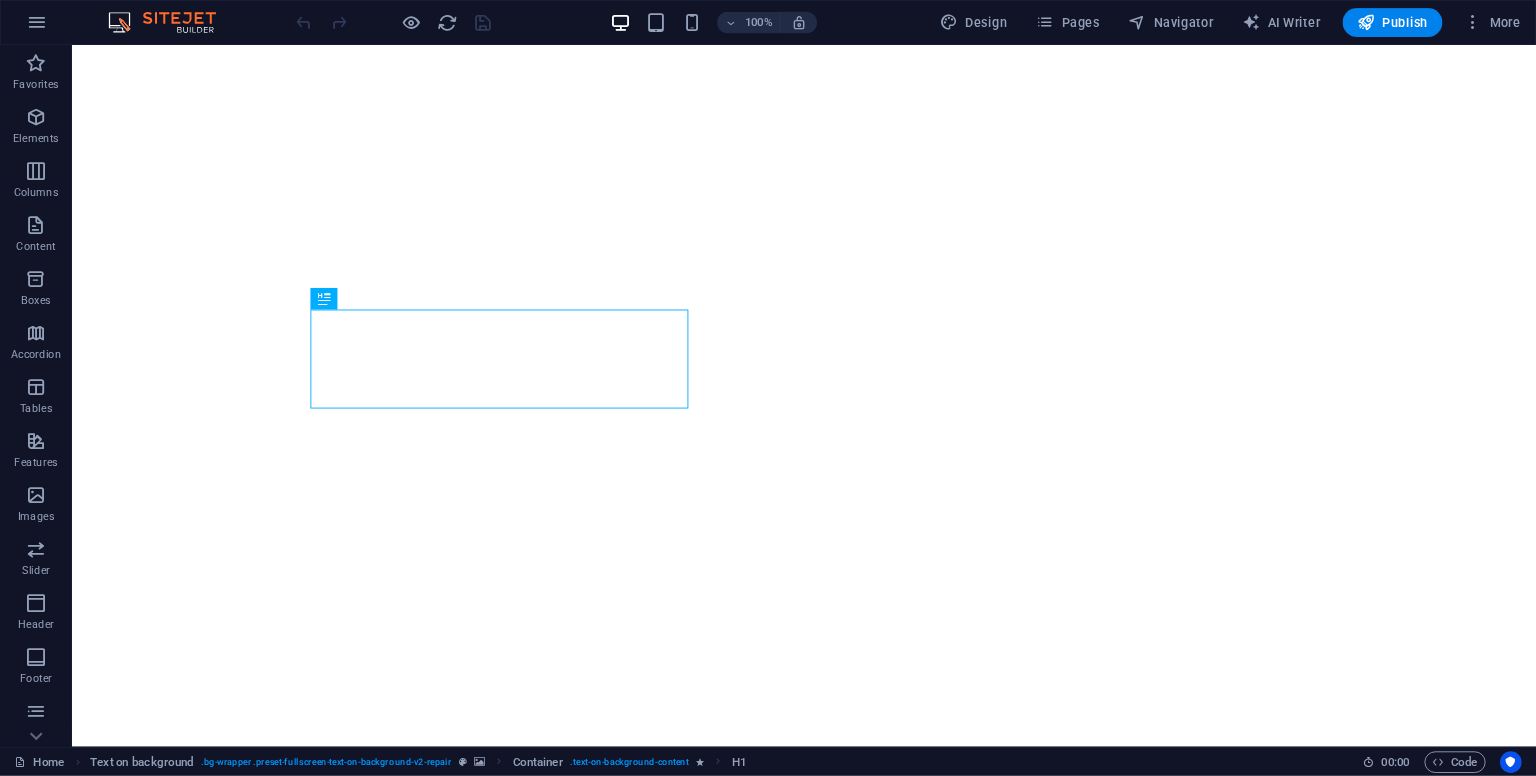 scroll, scrollTop: 0, scrollLeft: 0, axis: both 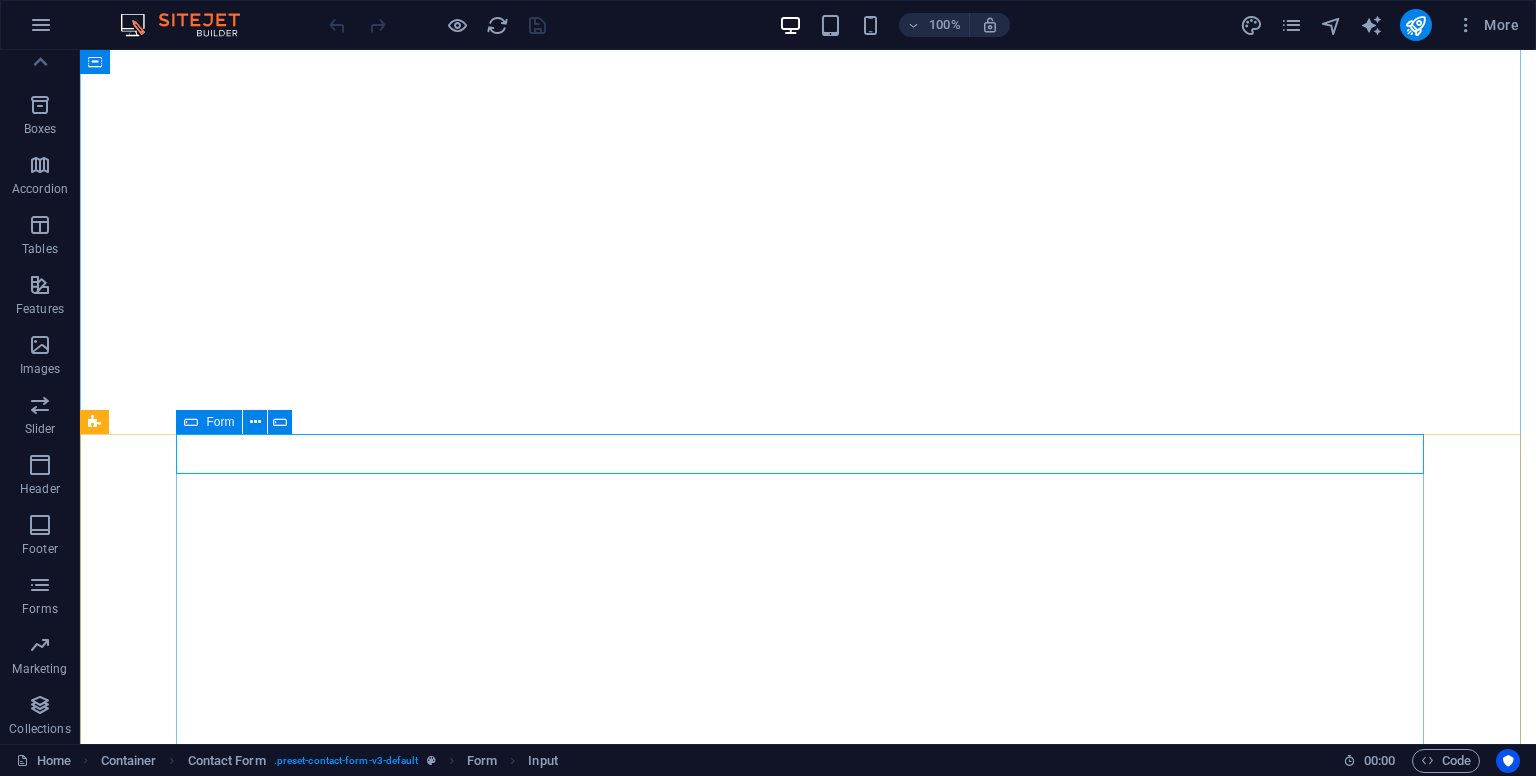 click at bounding box center (191, 422) 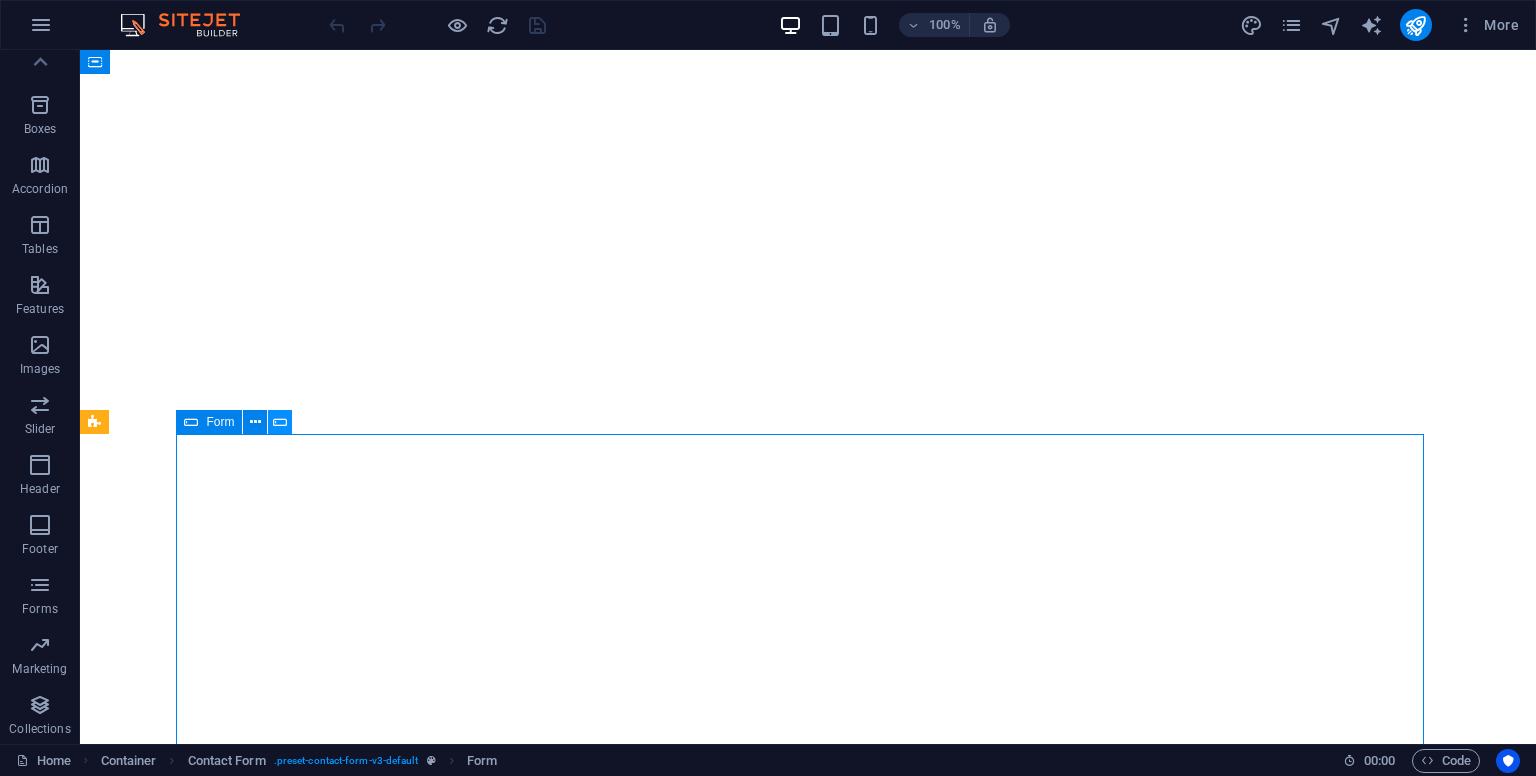 click at bounding box center [280, 422] 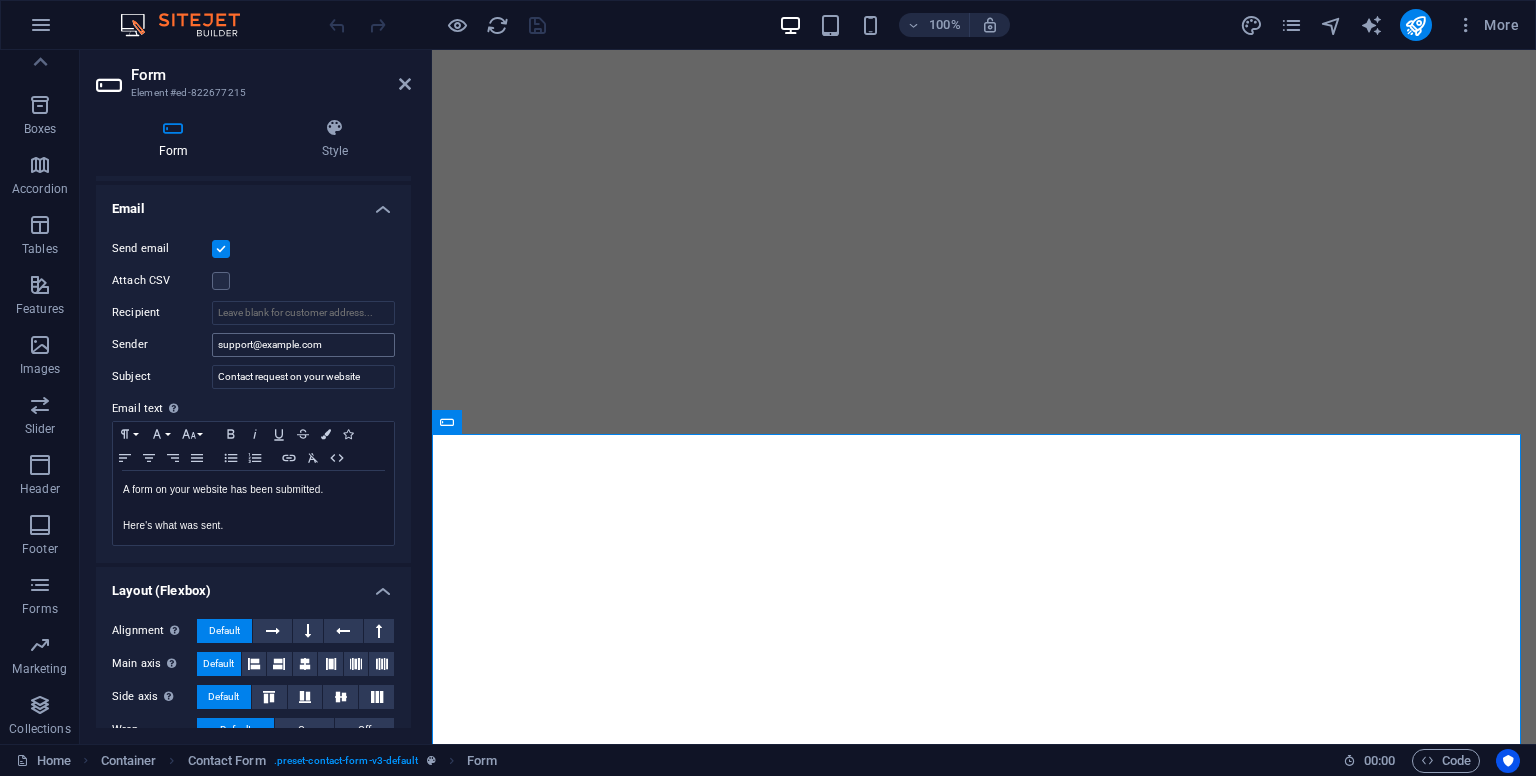 scroll, scrollTop: 564, scrollLeft: 0, axis: vertical 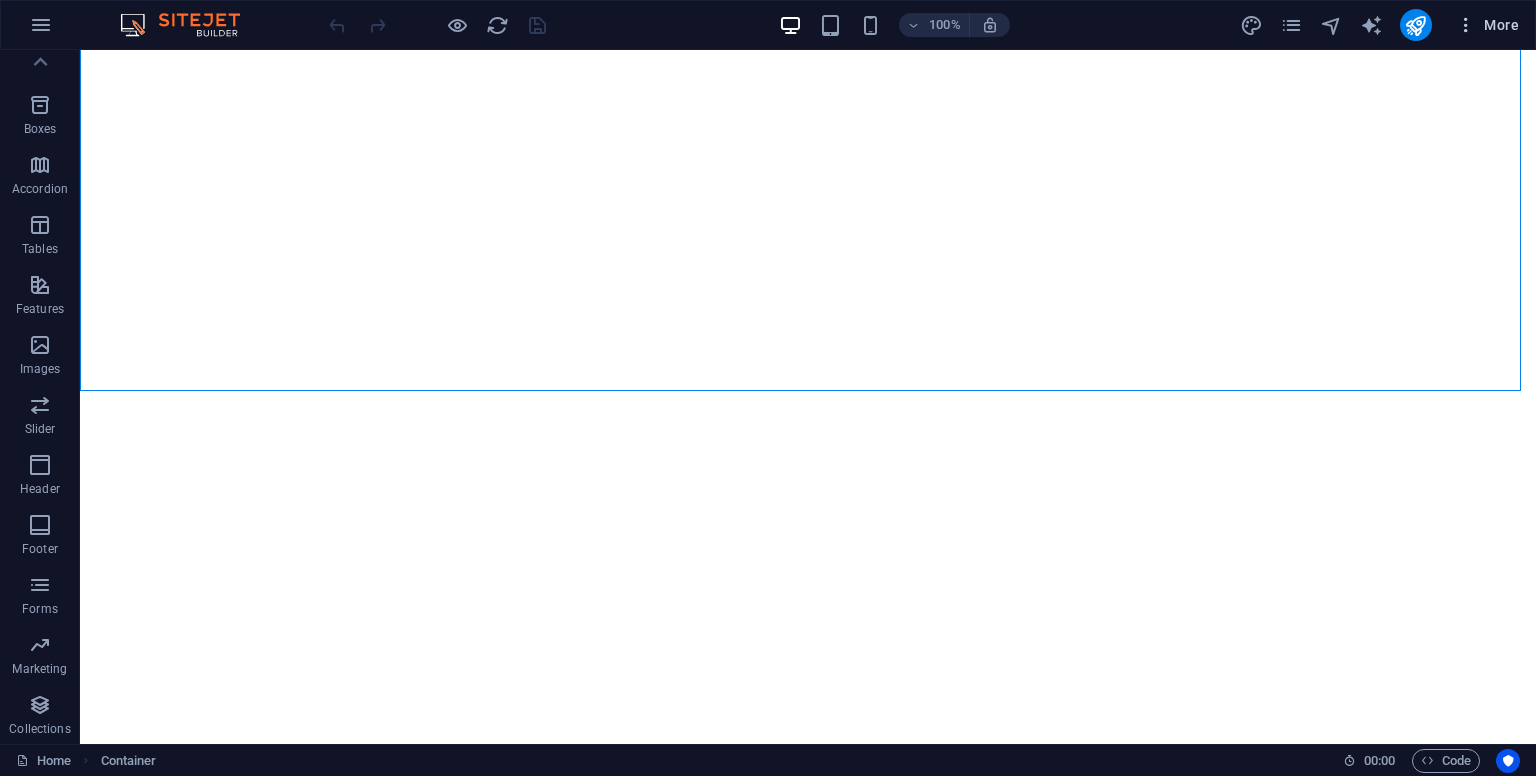 click on "More" at bounding box center (1487, 25) 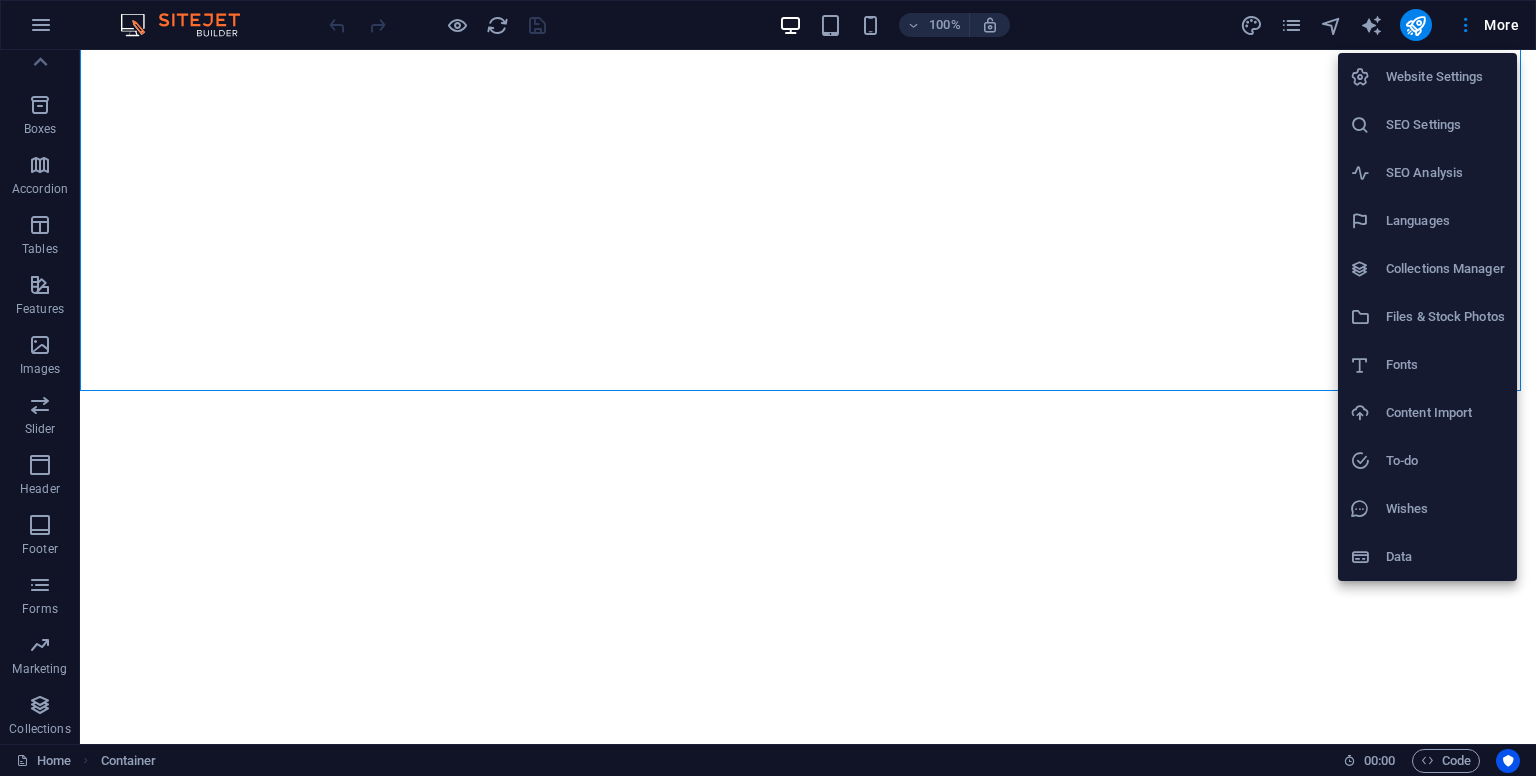 click on "Website Settings" at bounding box center [1427, 77] 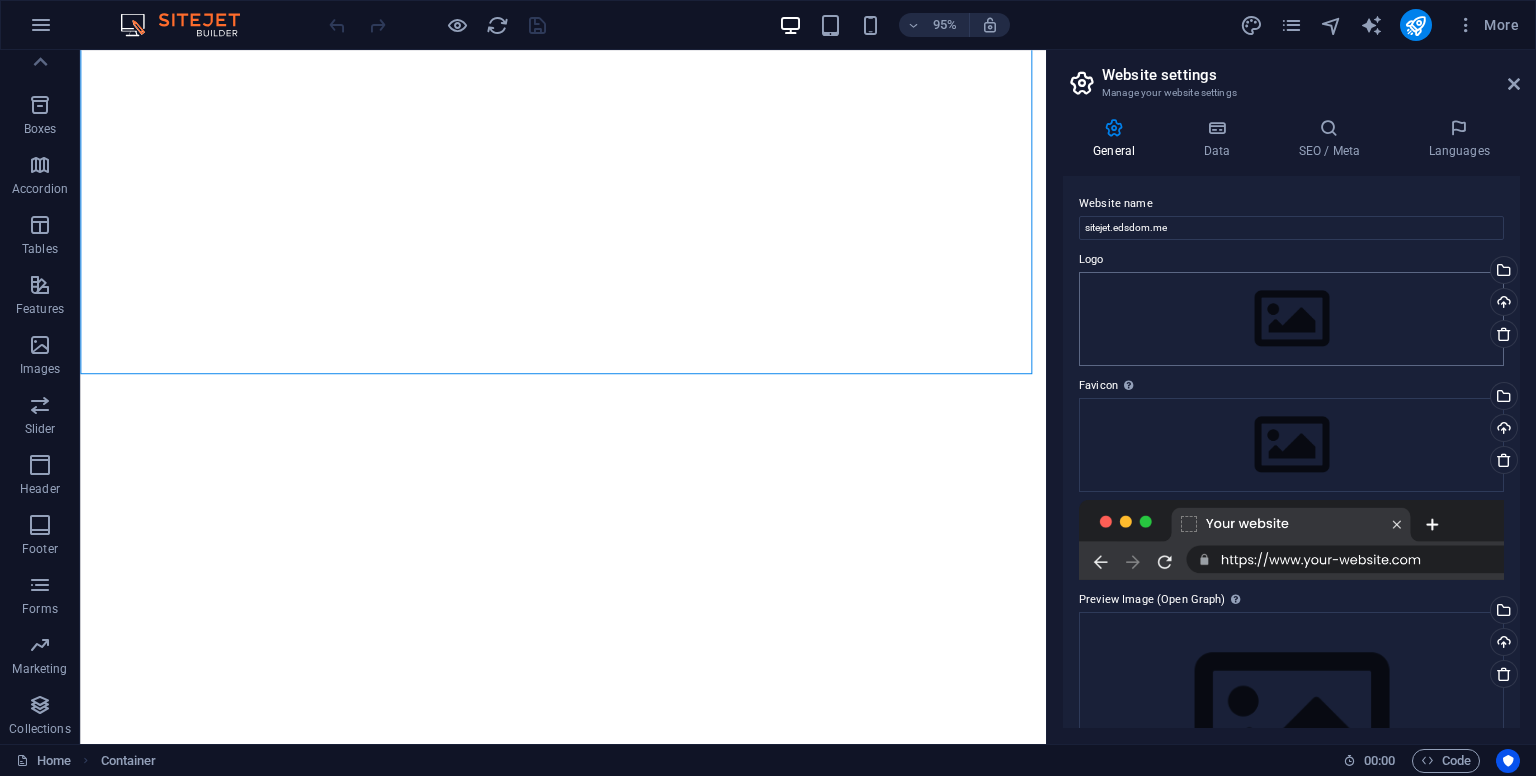 scroll, scrollTop: 129, scrollLeft: 0, axis: vertical 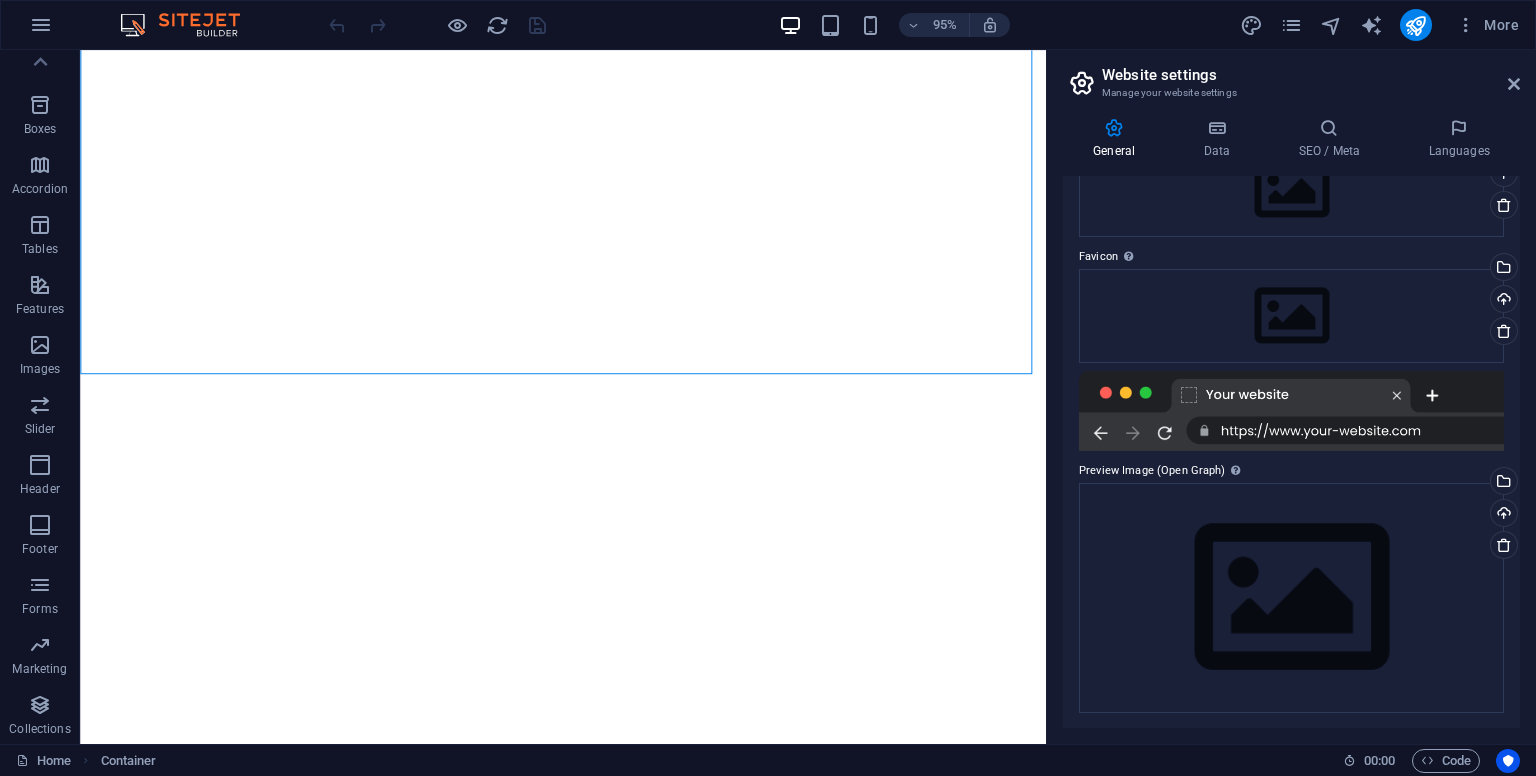 type 